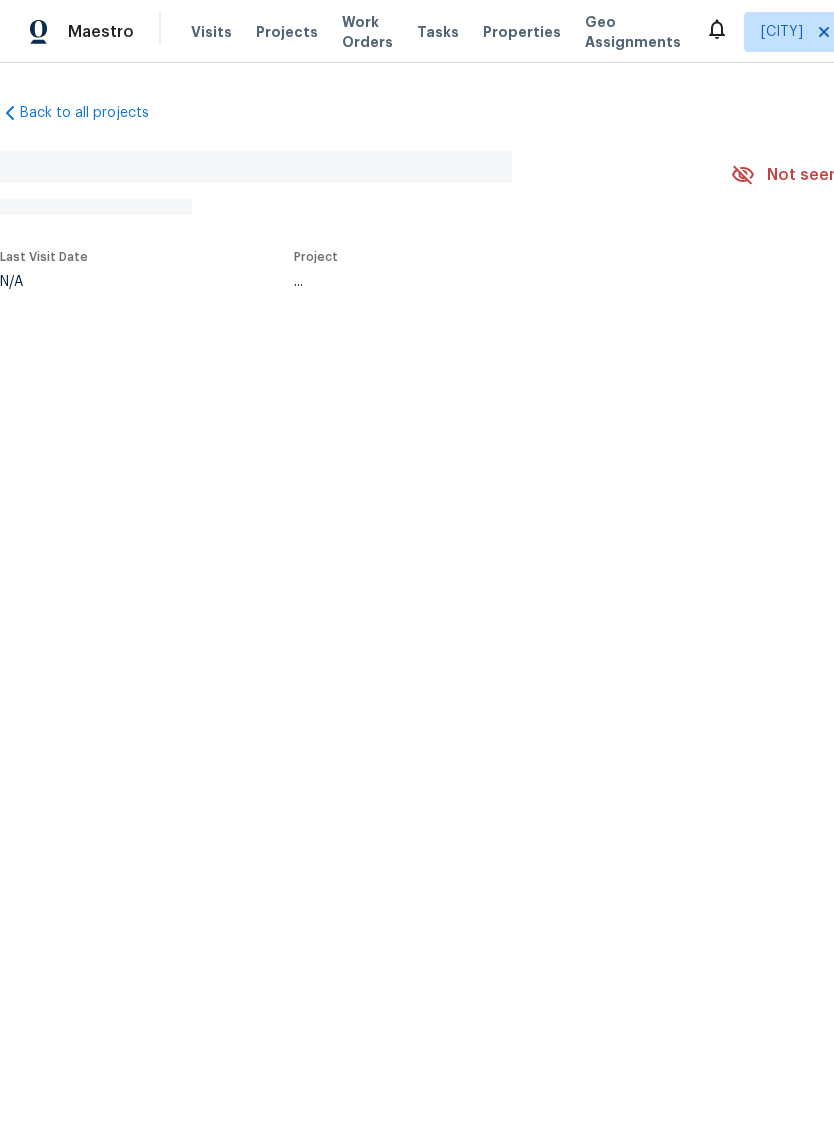 scroll, scrollTop: 0, scrollLeft: 0, axis: both 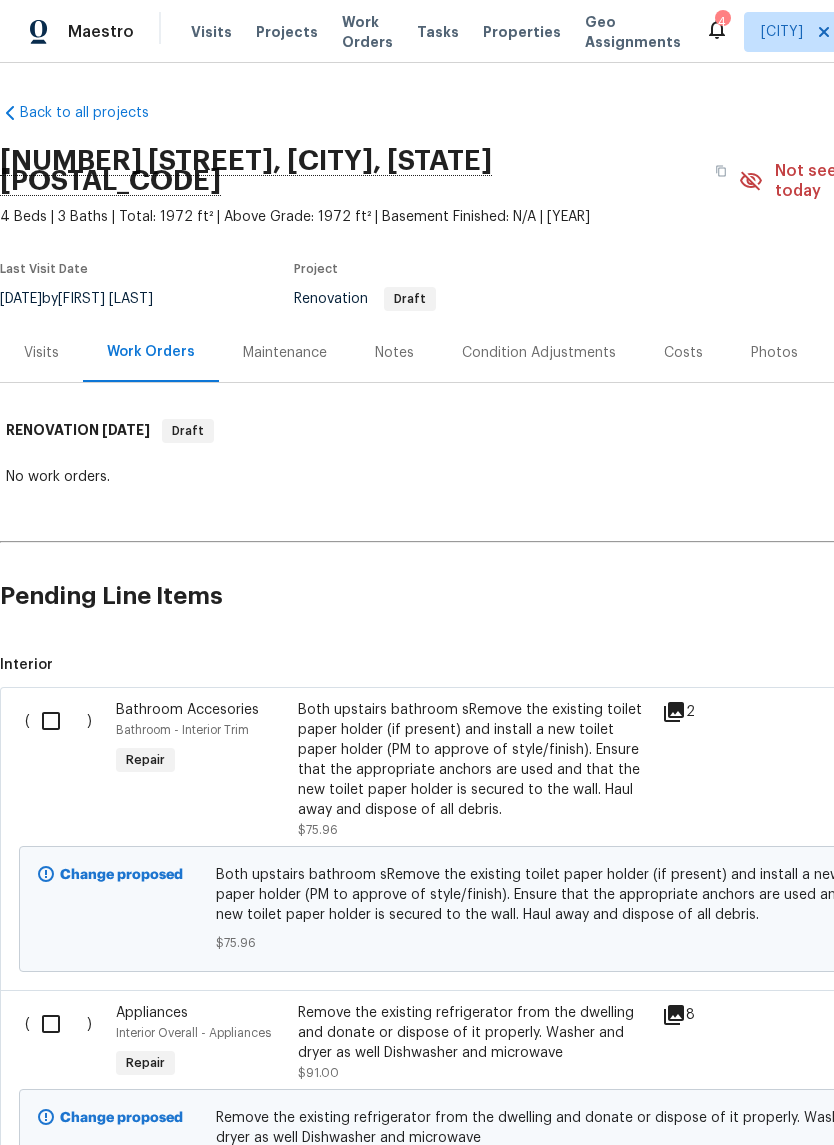 click at bounding box center [58, 721] 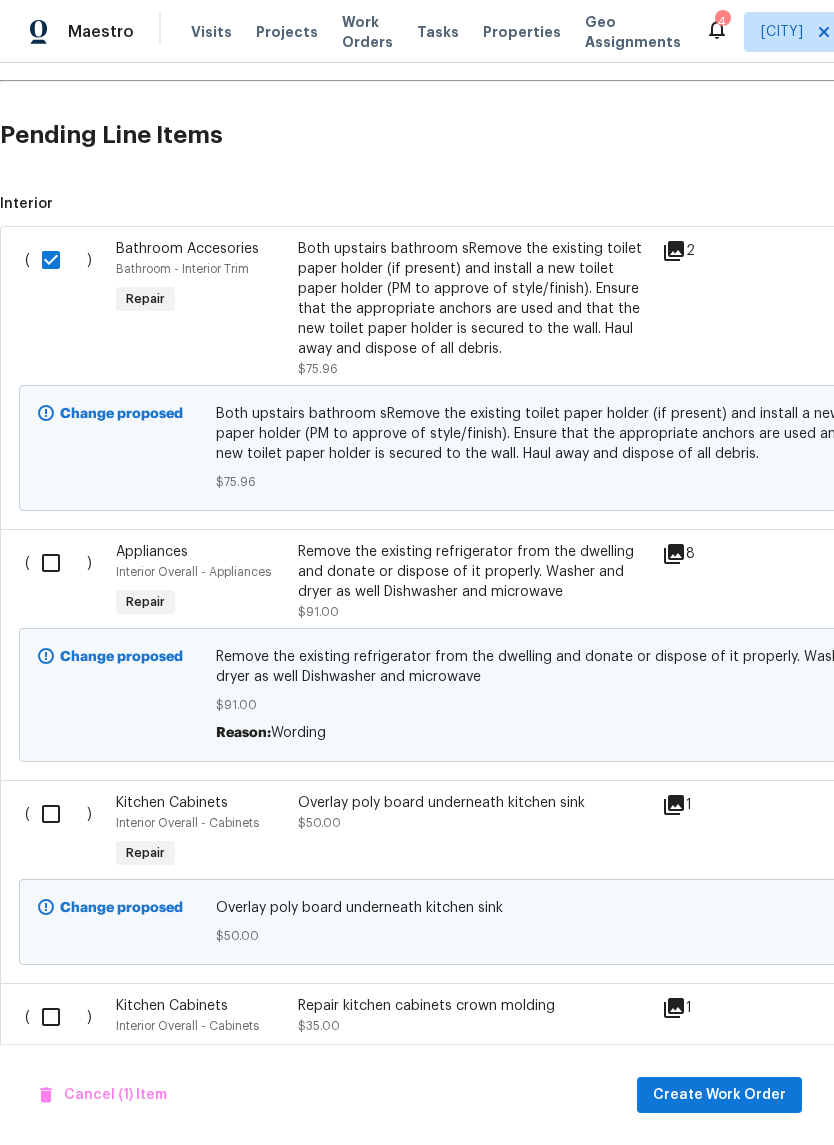 scroll, scrollTop: 464, scrollLeft: 0, axis: vertical 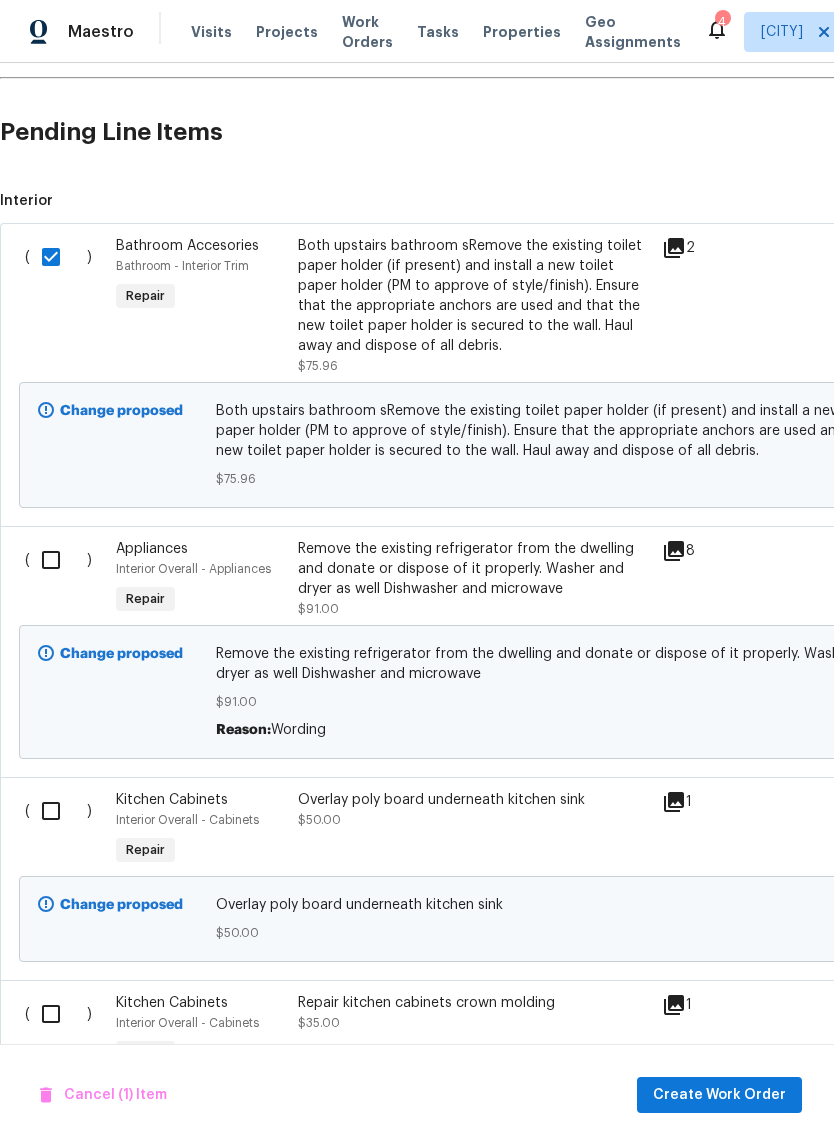 click at bounding box center (58, 560) 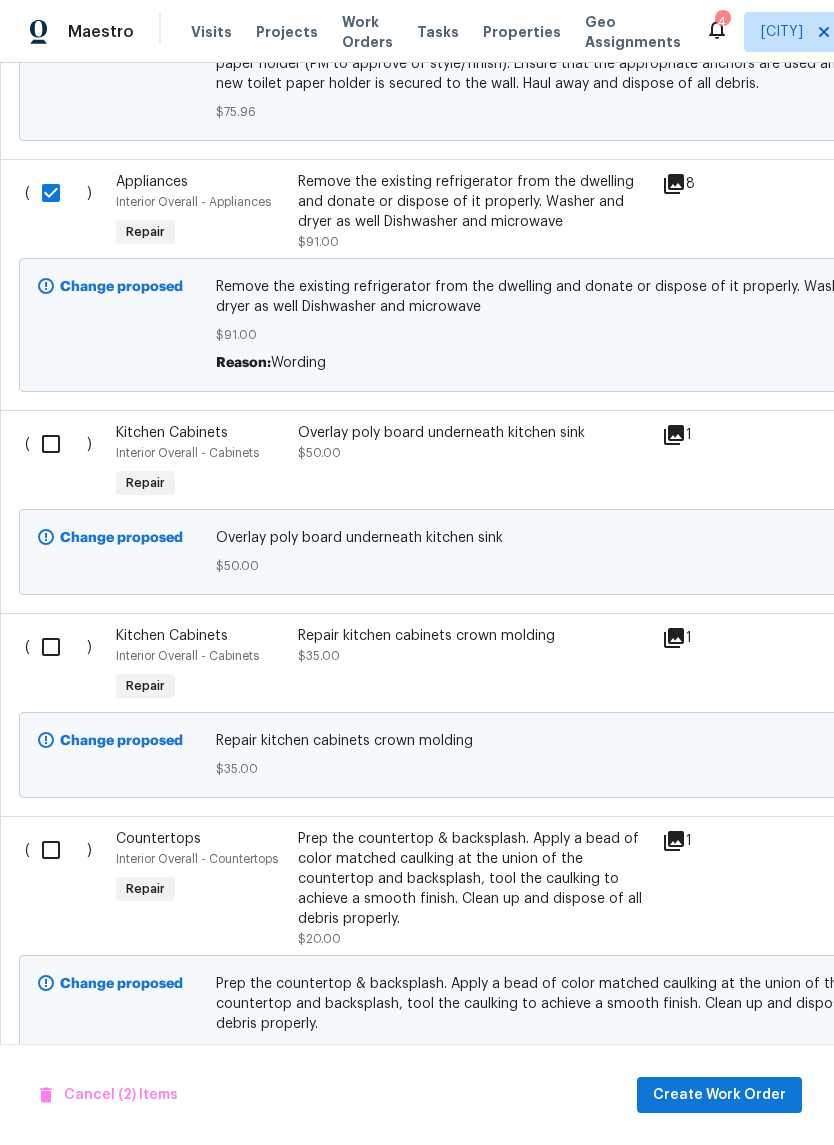 scroll, scrollTop: 845, scrollLeft: 0, axis: vertical 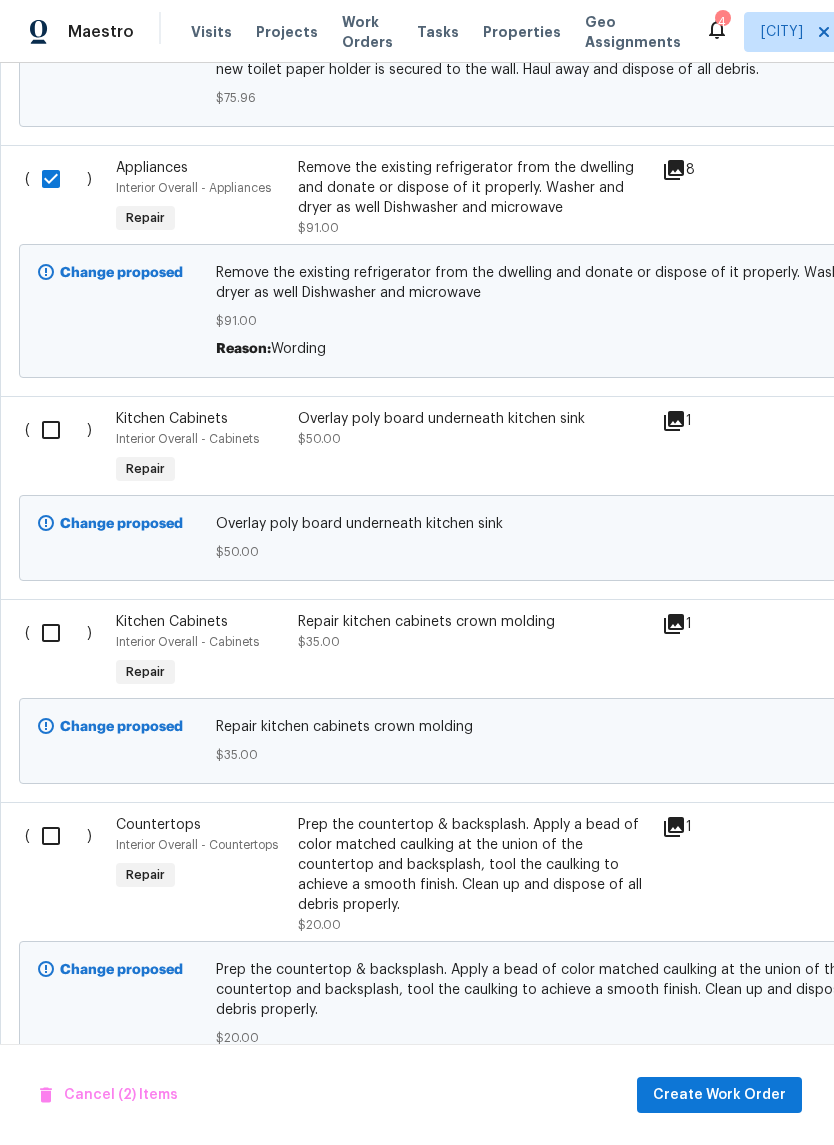 click at bounding box center [58, 430] 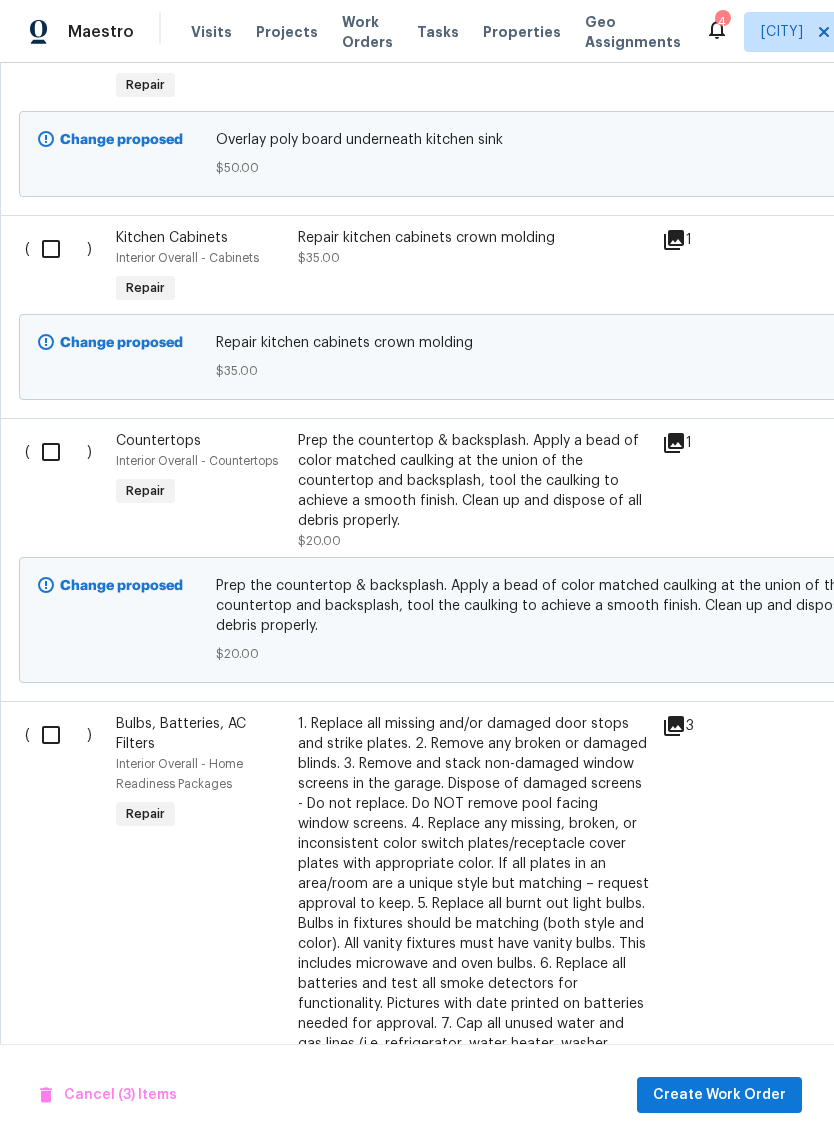 scroll, scrollTop: 1236, scrollLeft: 0, axis: vertical 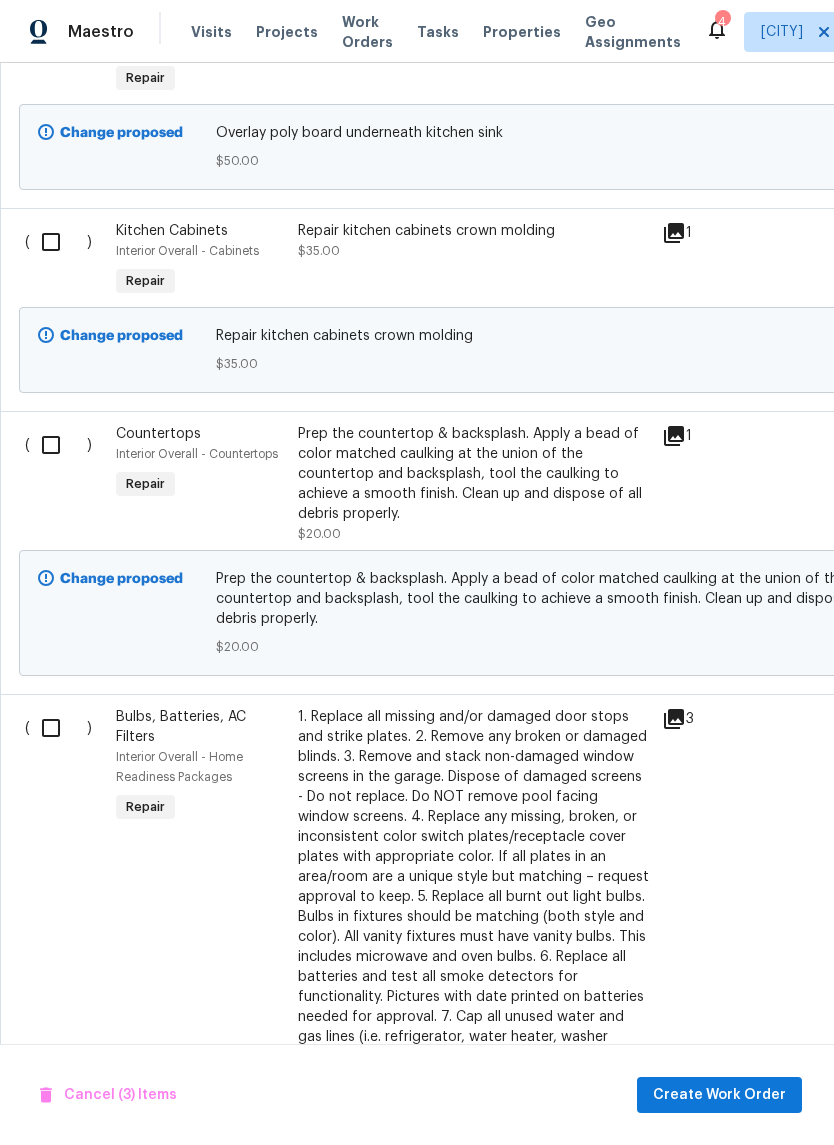 click at bounding box center [58, 445] 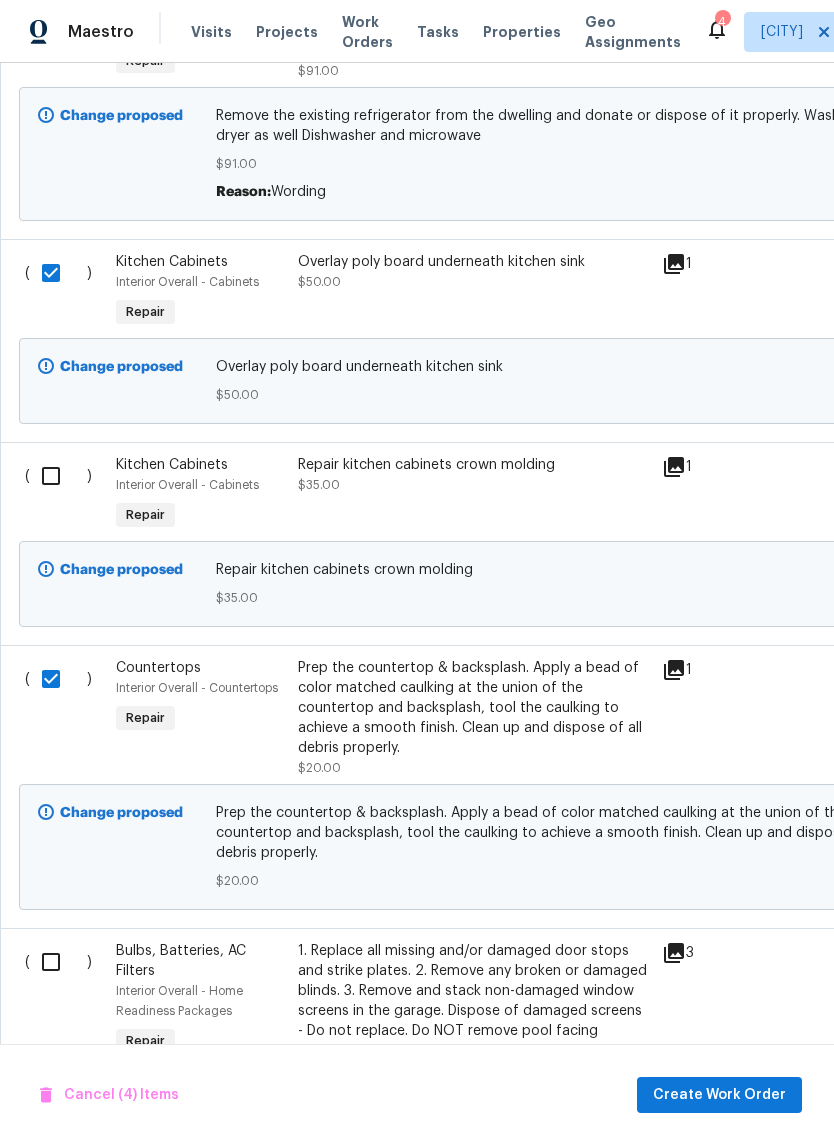 scroll, scrollTop: 998, scrollLeft: 2, axis: both 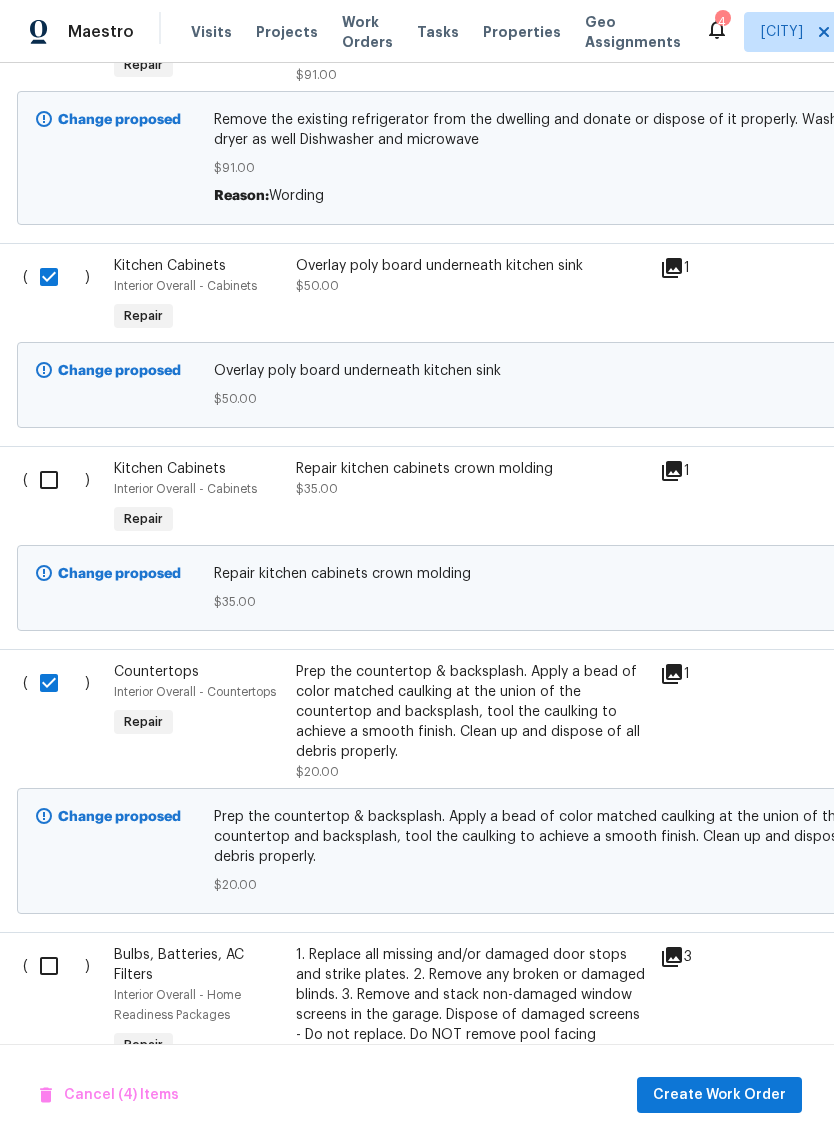 click at bounding box center [56, 480] 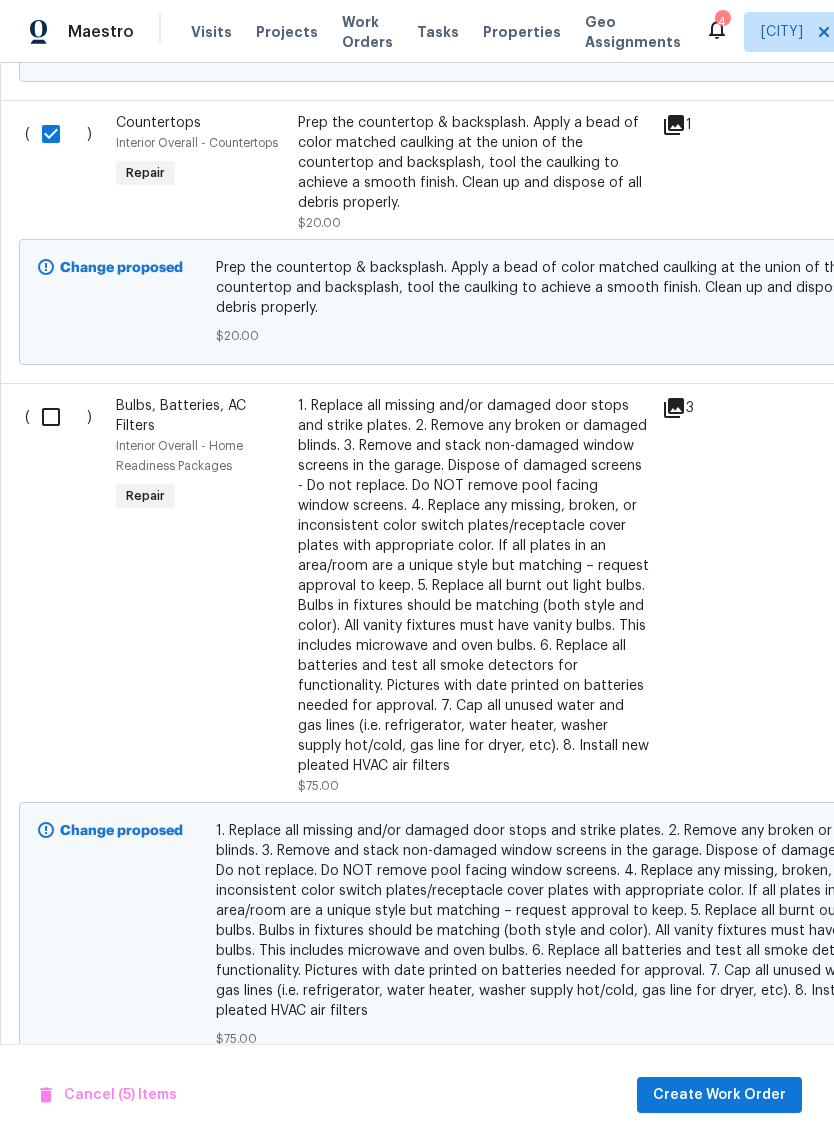 scroll, scrollTop: 1547, scrollLeft: 0, axis: vertical 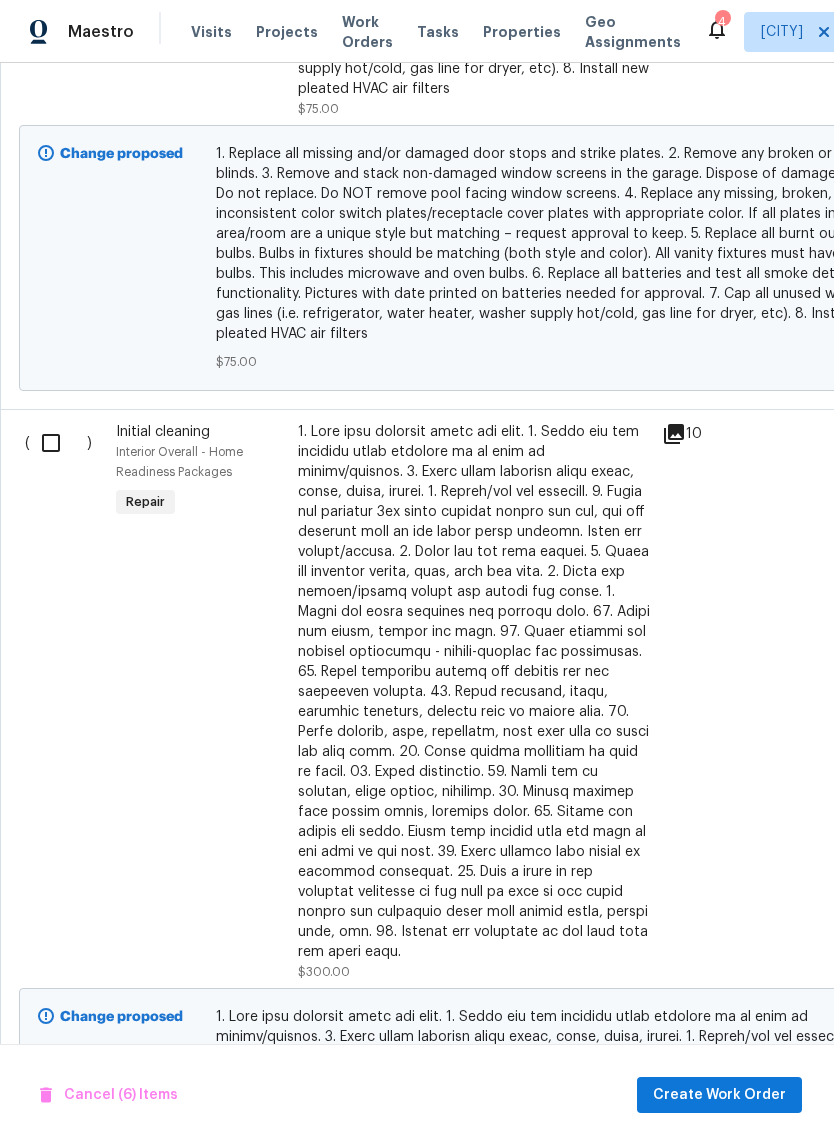 click at bounding box center [58, 443] 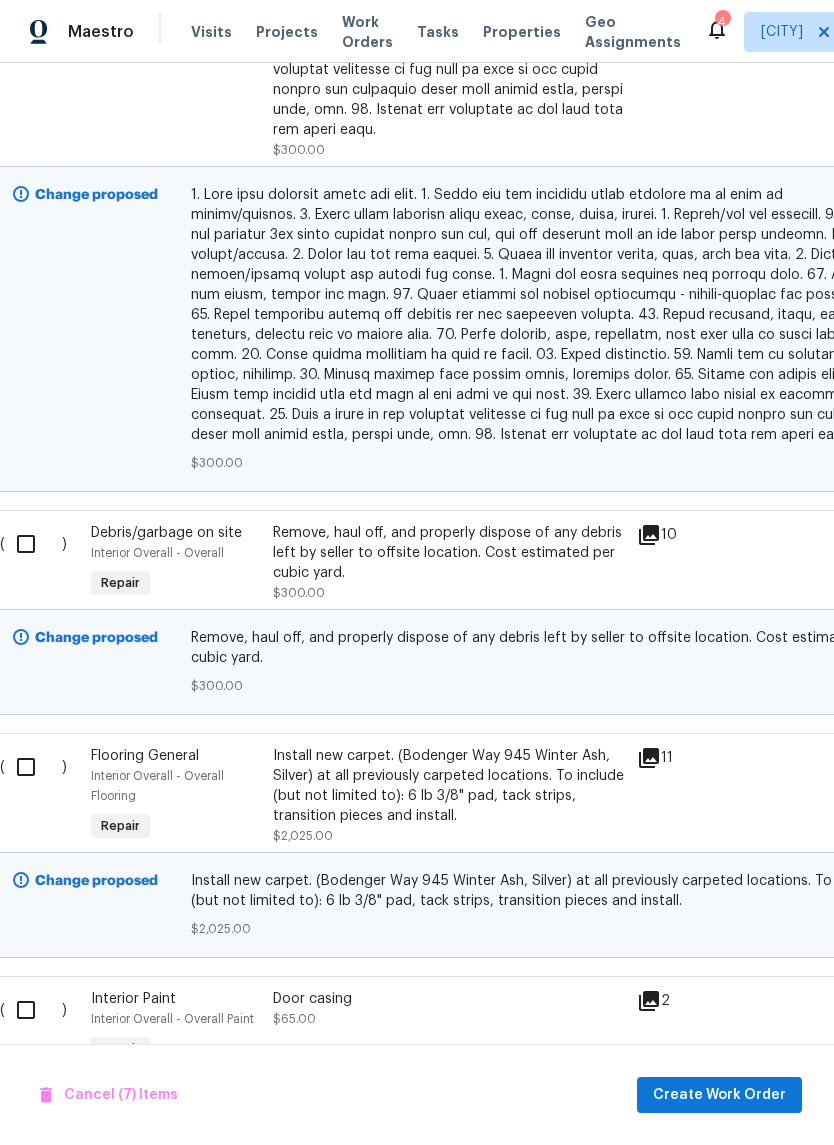 scroll, scrollTop: 3052, scrollLeft: 11, axis: both 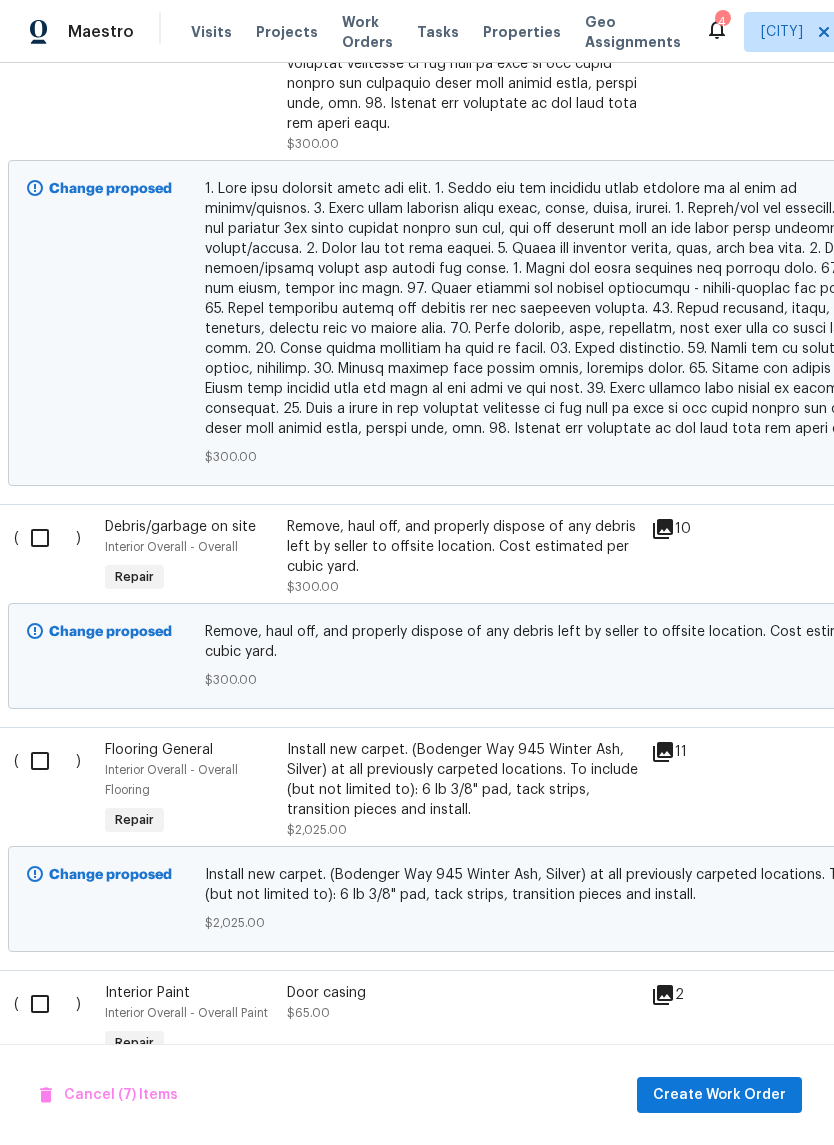 click at bounding box center (47, 538) 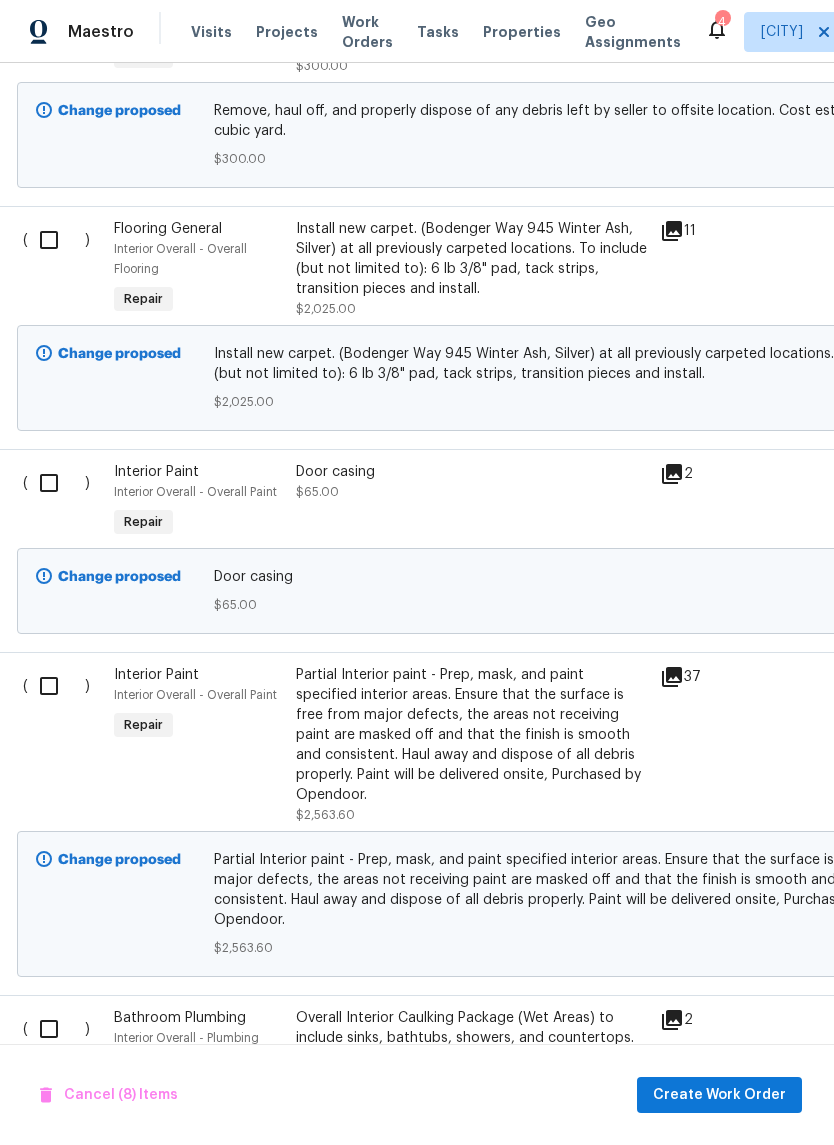 scroll, scrollTop: 3573, scrollLeft: 3, axis: both 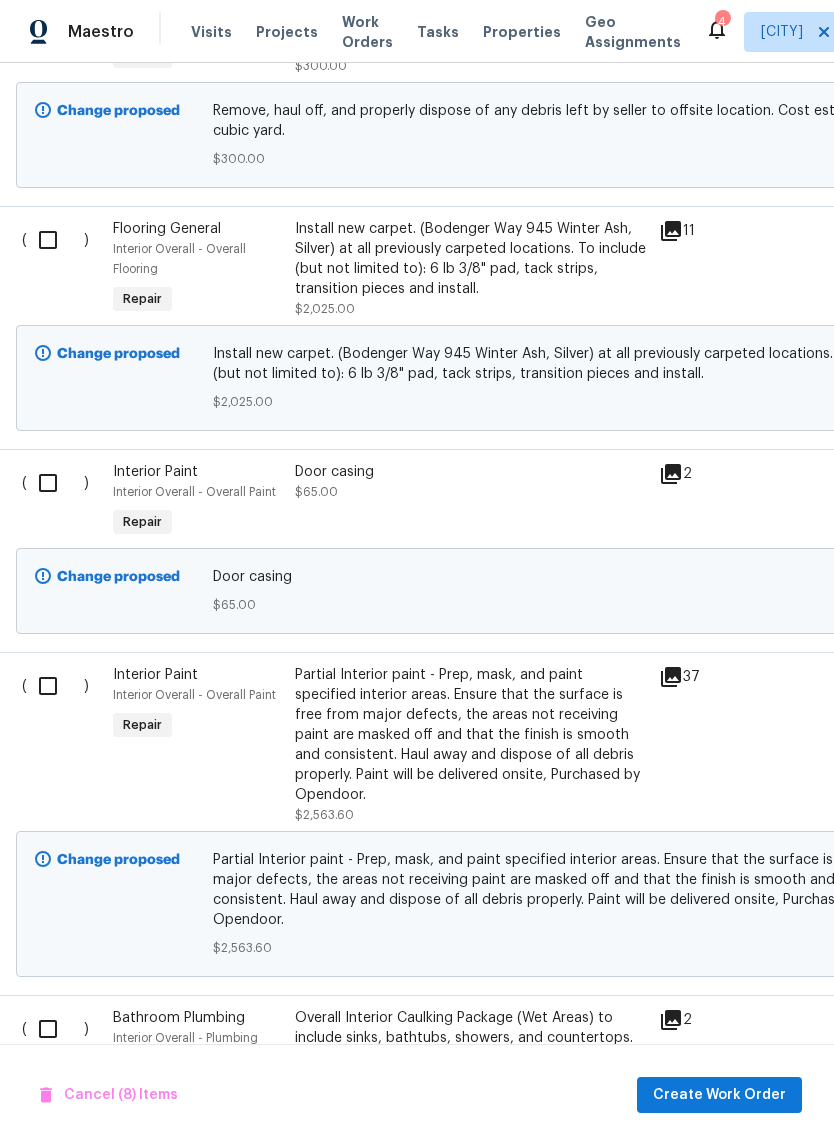 click at bounding box center (55, 483) 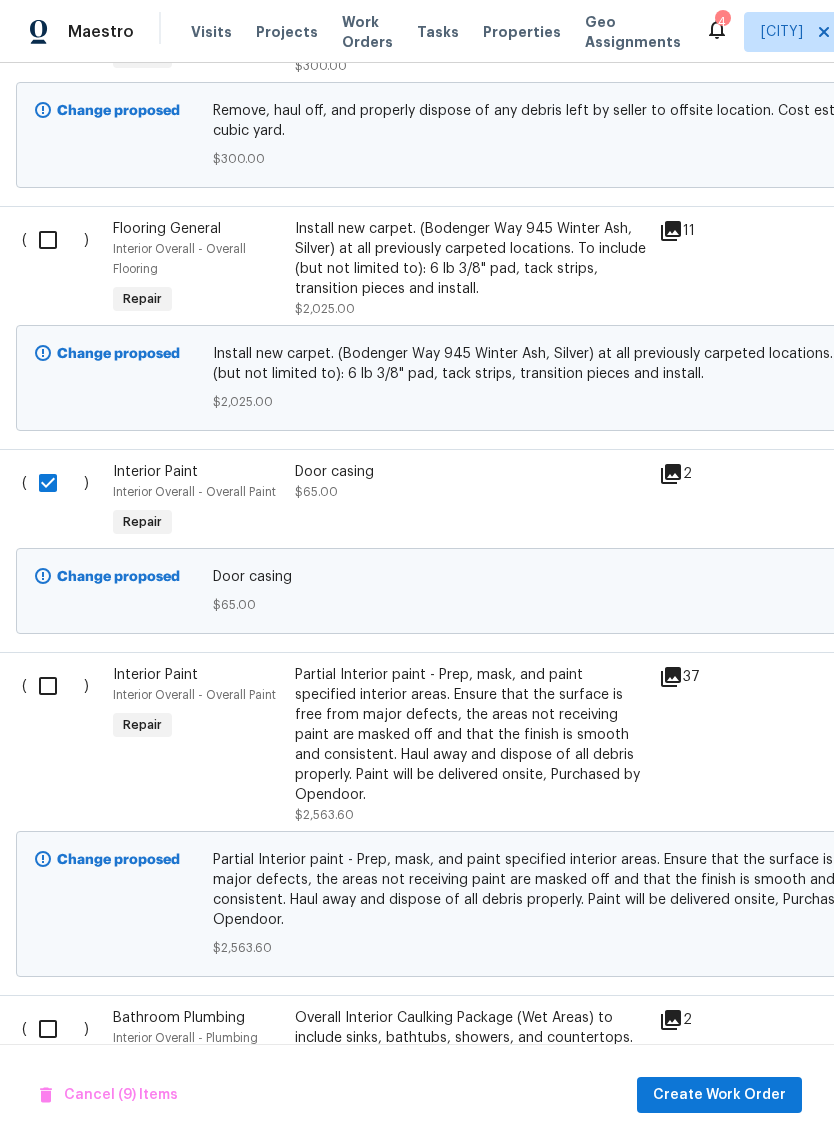 click at bounding box center (55, 686) 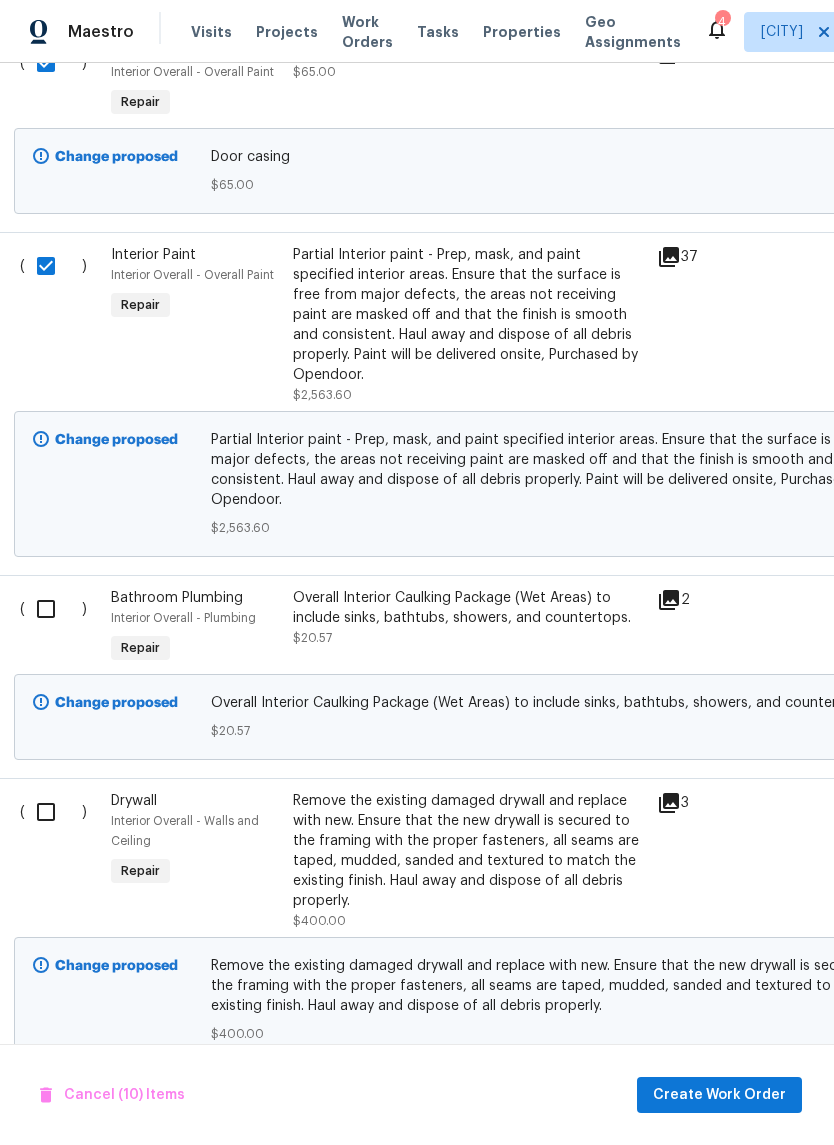 scroll, scrollTop: 3951, scrollLeft: 9, axis: both 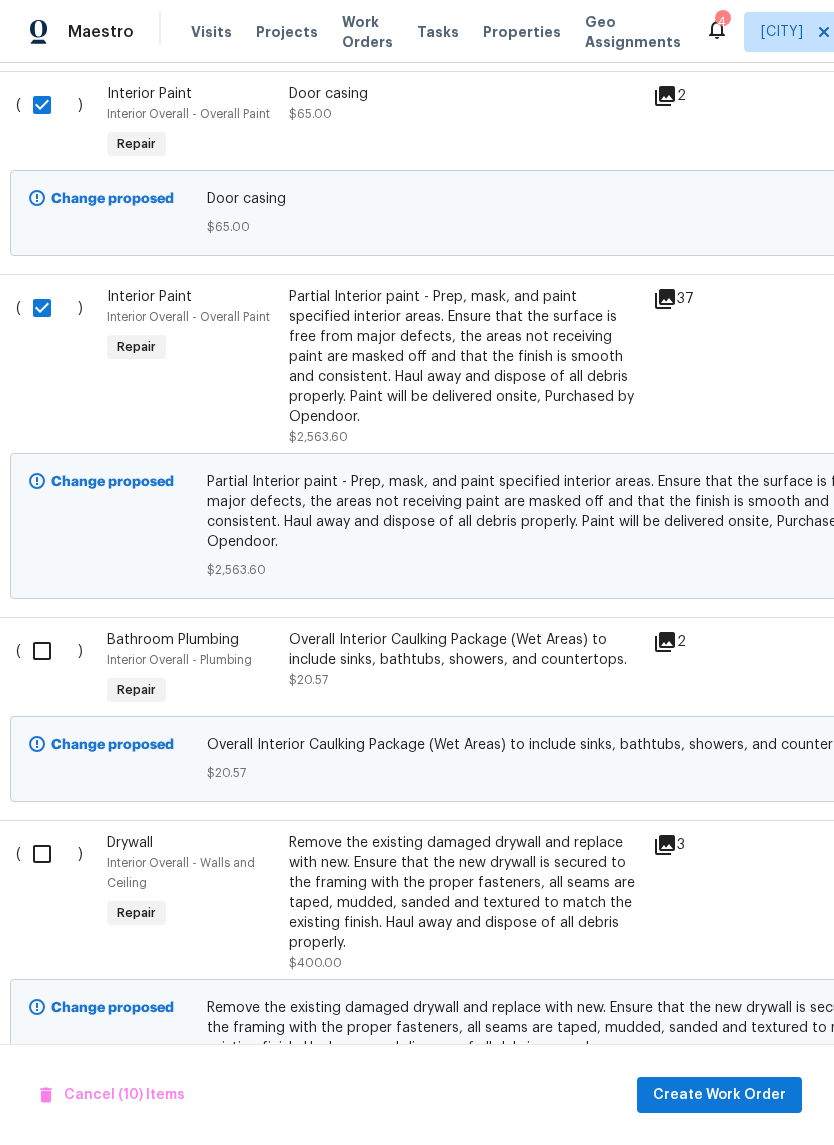 click at bounding box center [49, 651] 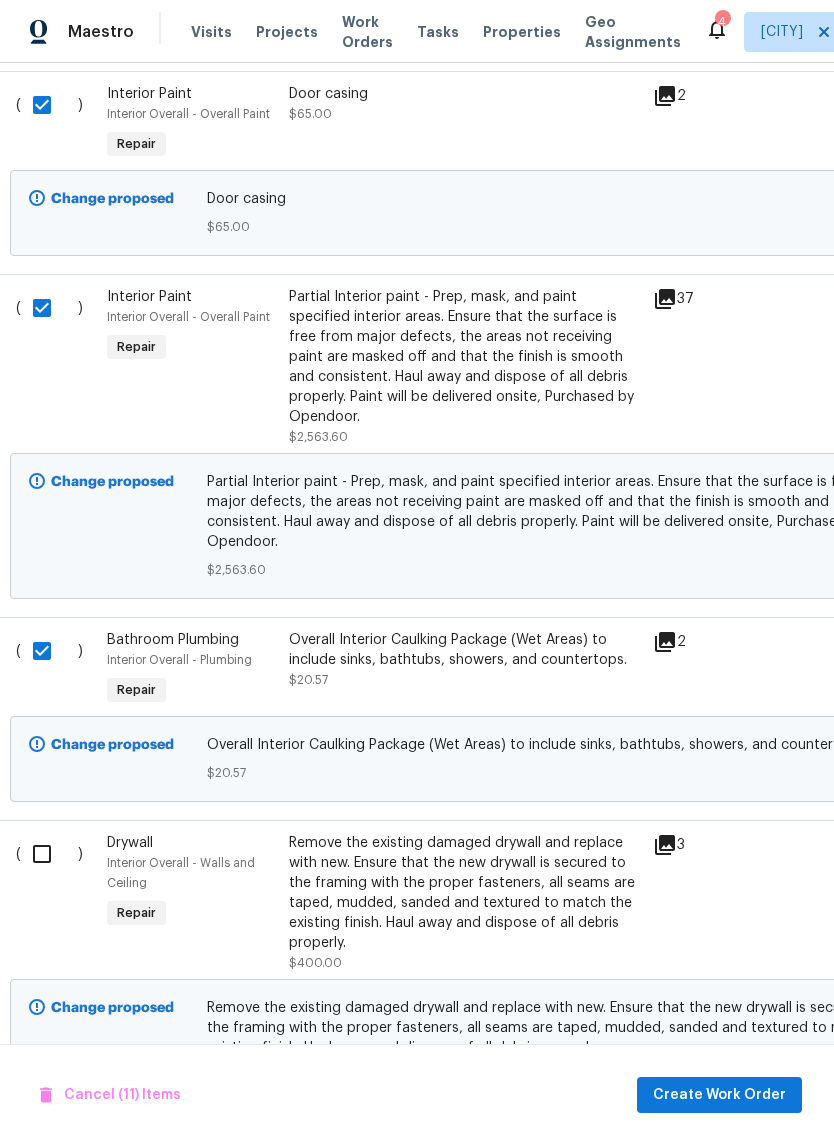 click at bounding box center (49, 854) 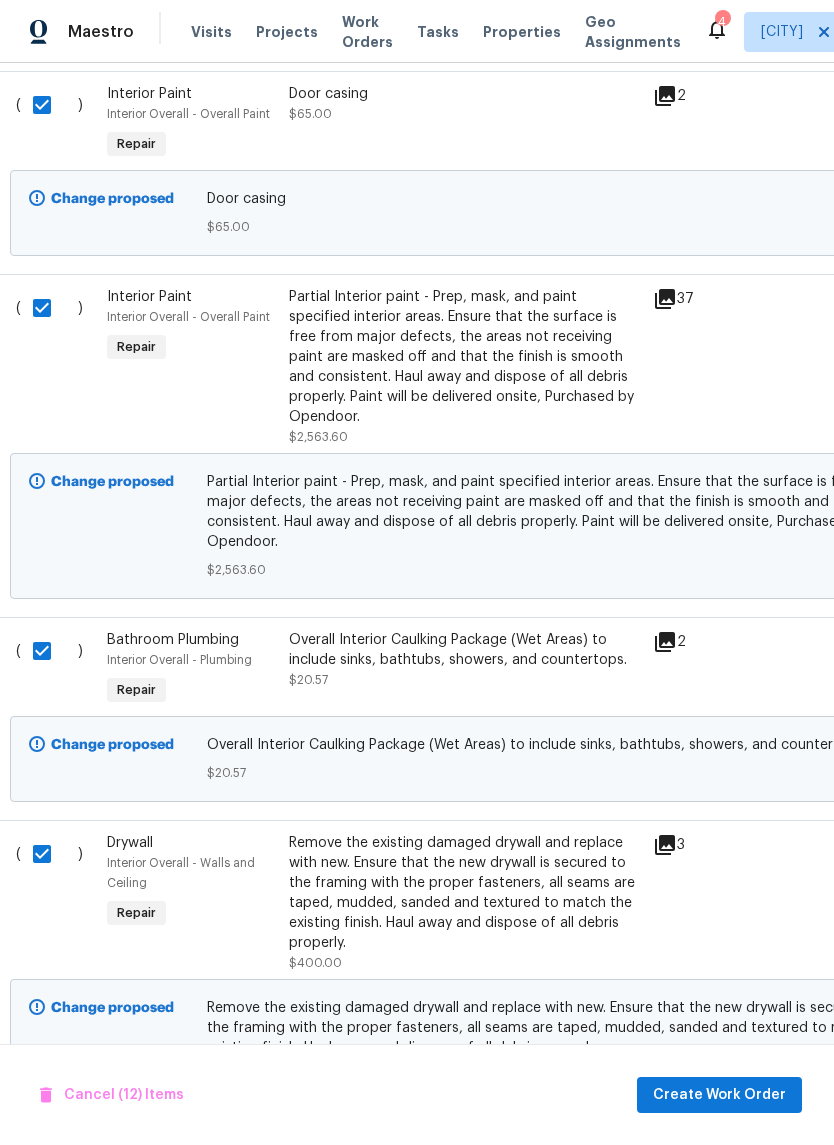 scroll 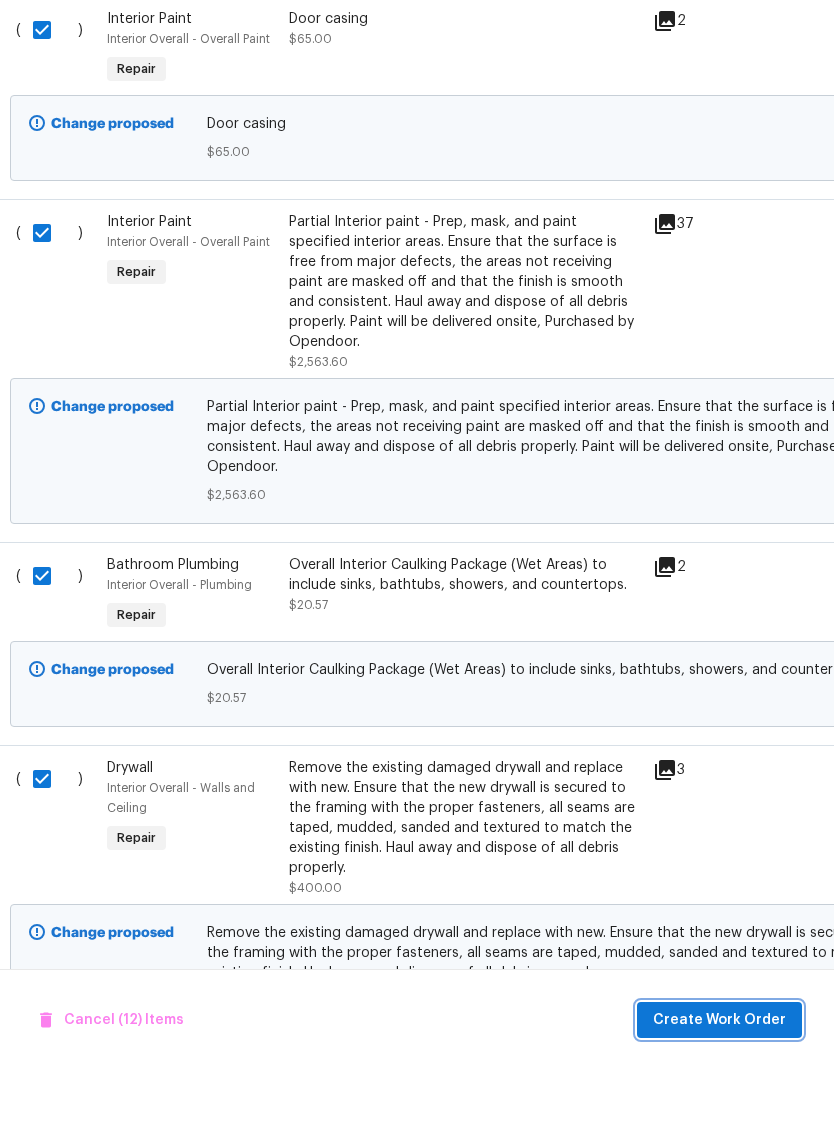 click on "Create Work Order" at bounding box center (719, 1095) 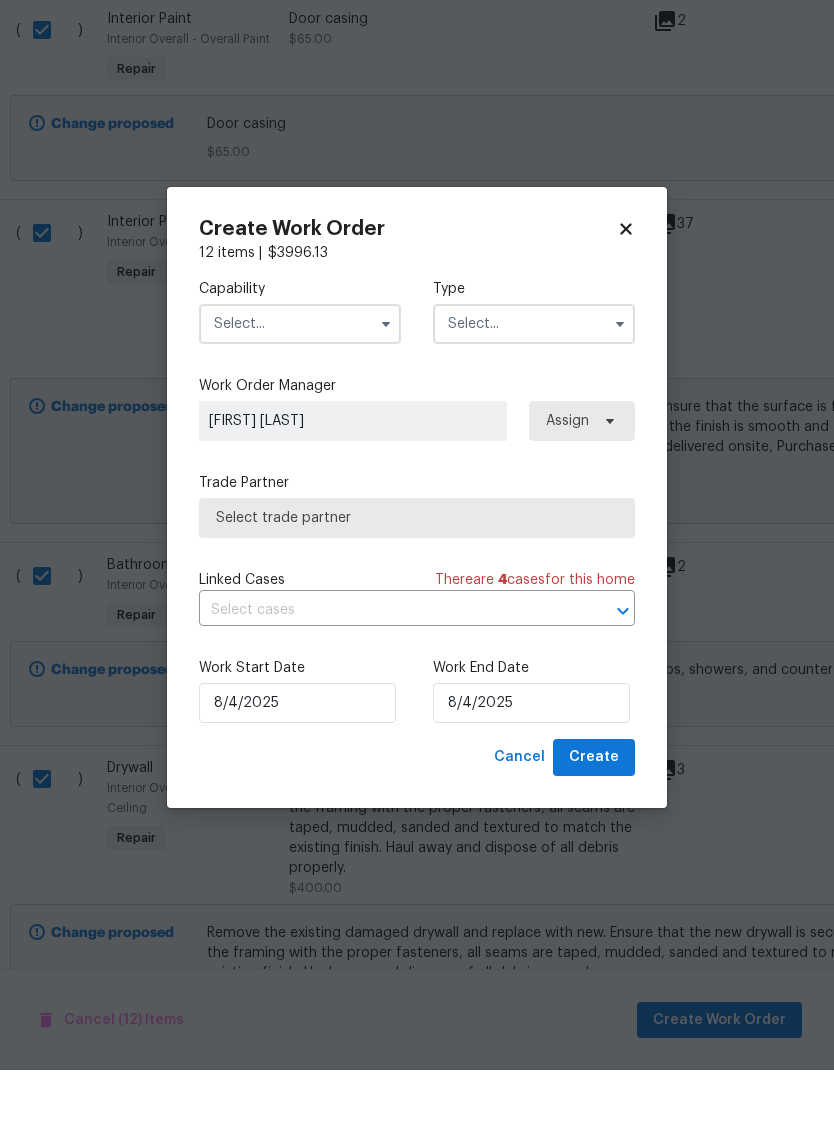click at bounding box center (300, 399) 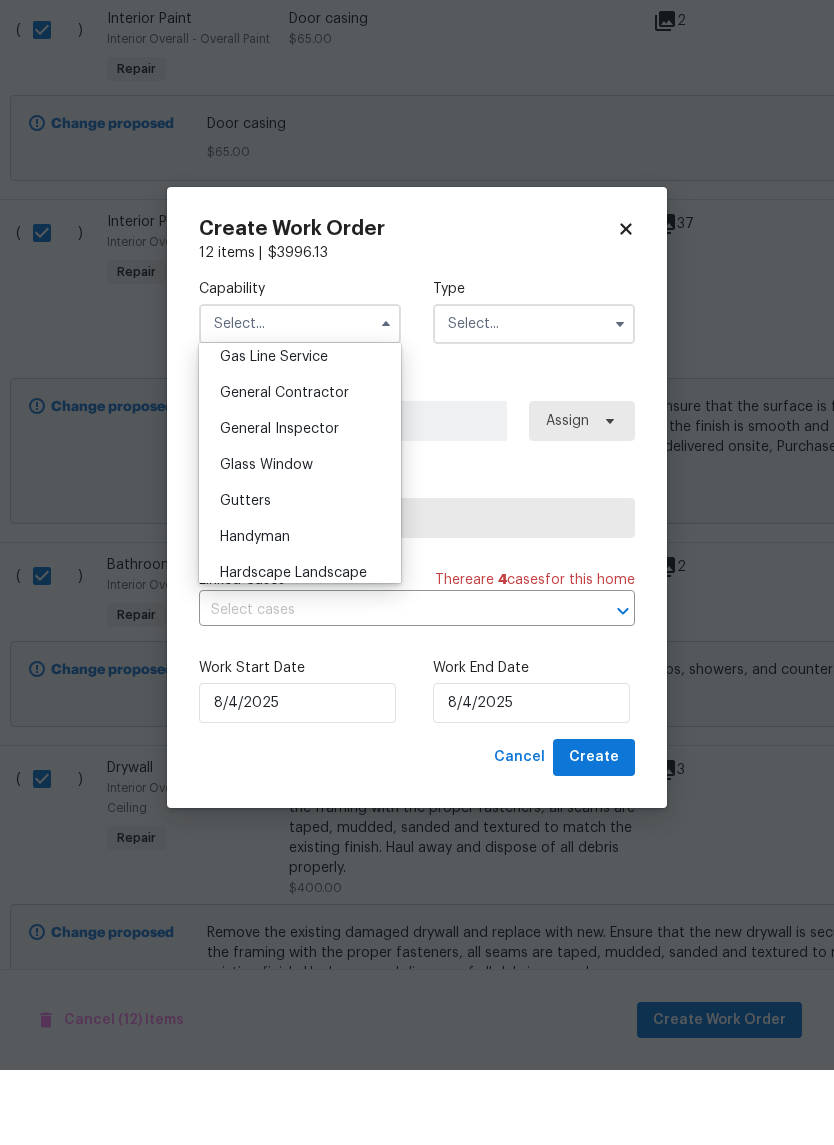 click on "General Contractor" at bounding box center [284, 468] 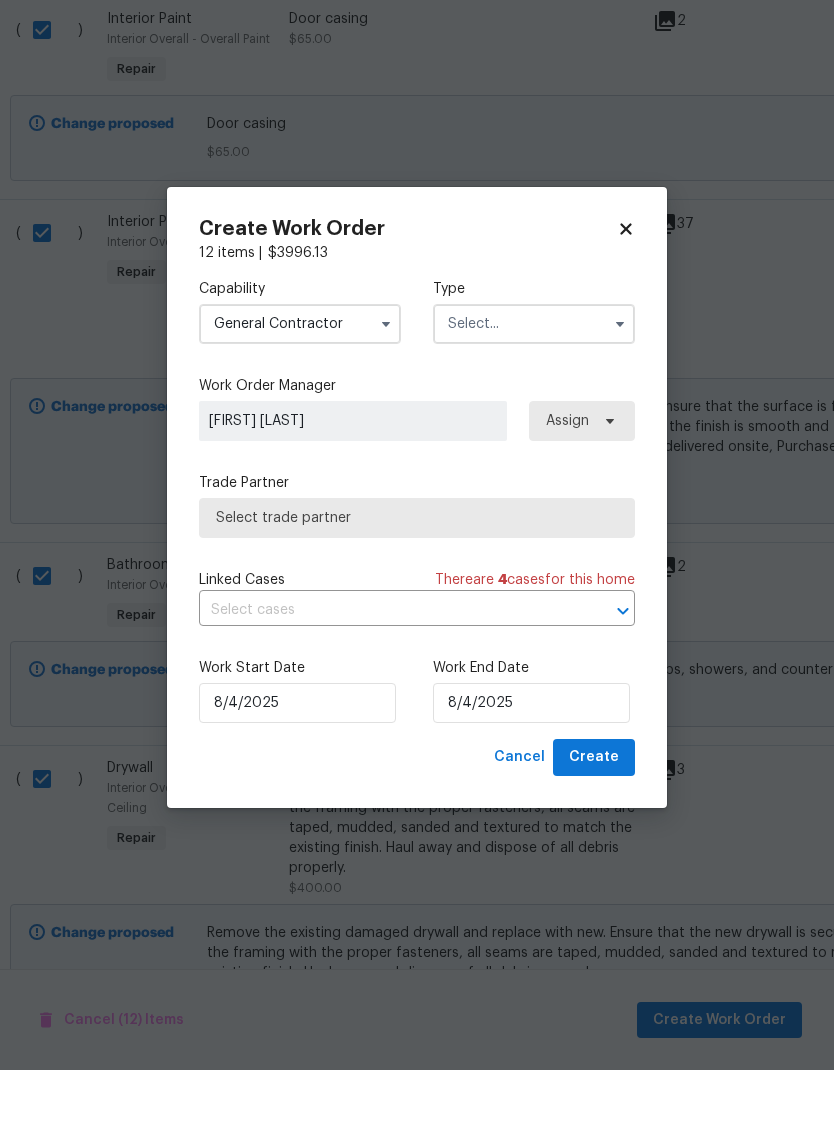 click at bounding box center [534, 399] 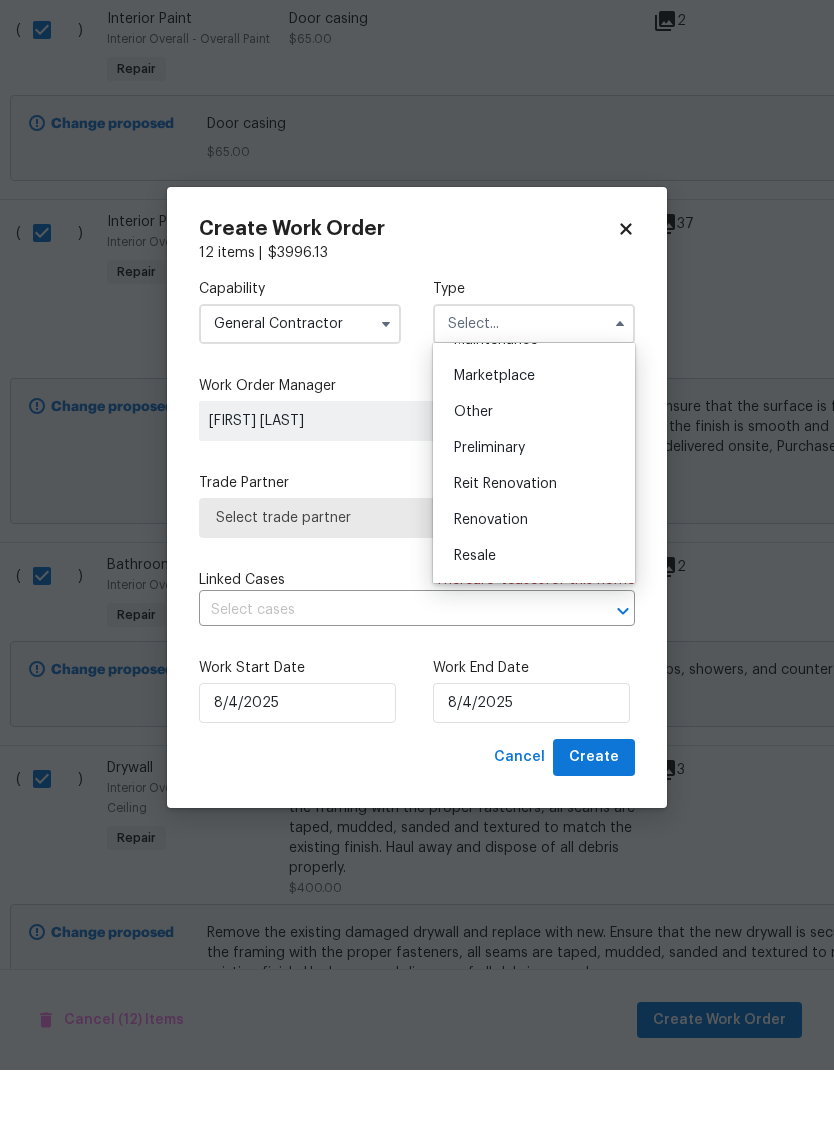 click on "Renovation" at bounding box center [534, 595] 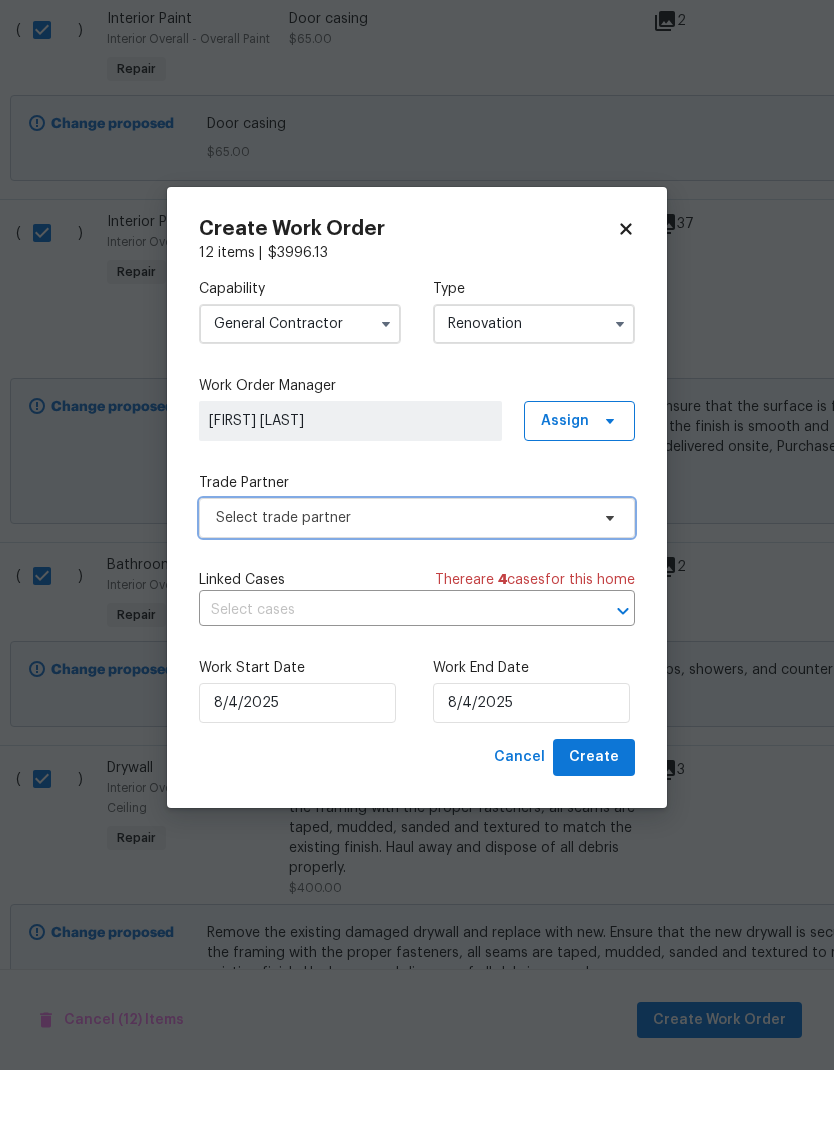 click on "Select trade partner" at bounding box center (402, 593) 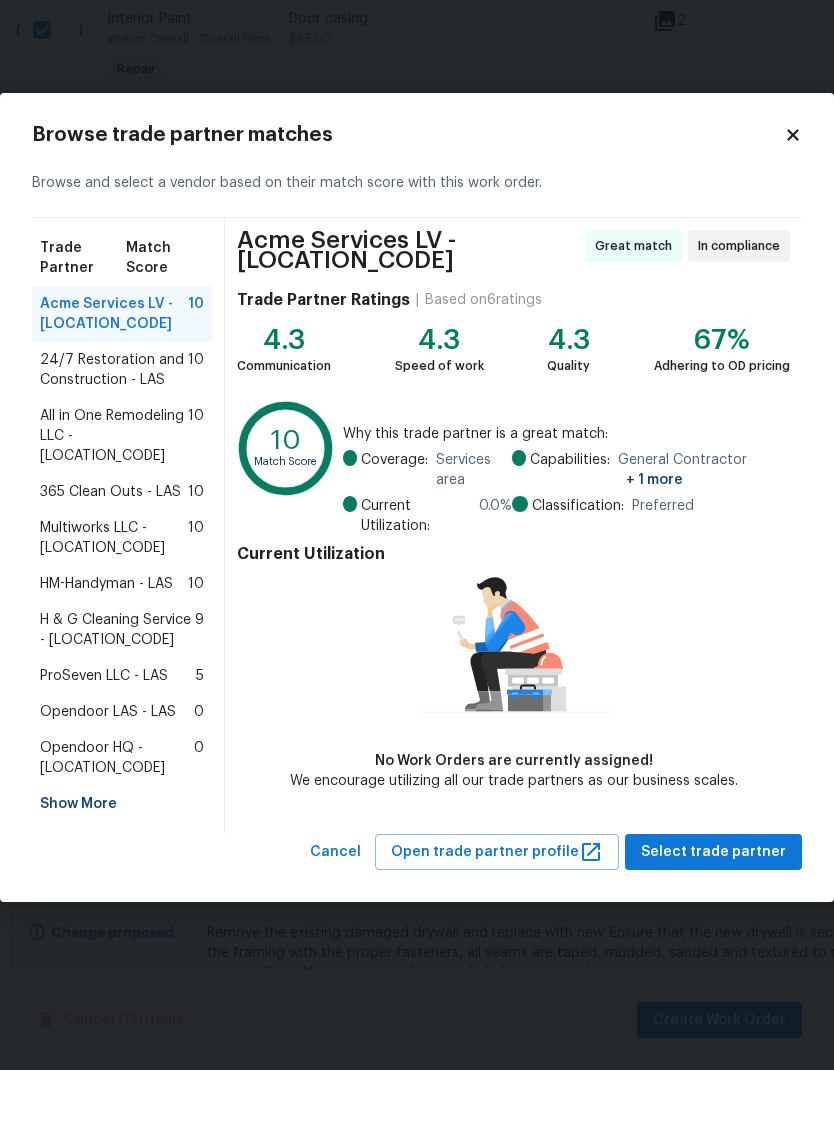click on "Show More" at bounding box center (122, 879) 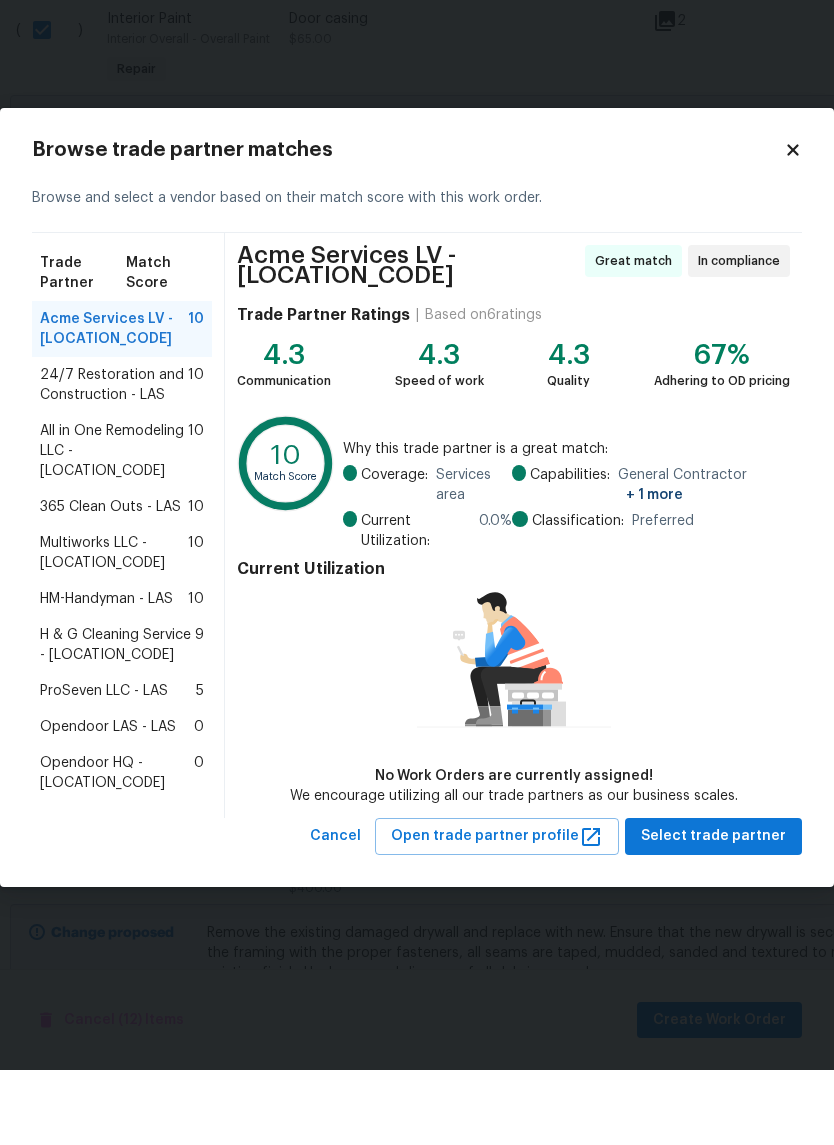 click on "365 Clean Outs - LAS" at bounding box center [110, 582] 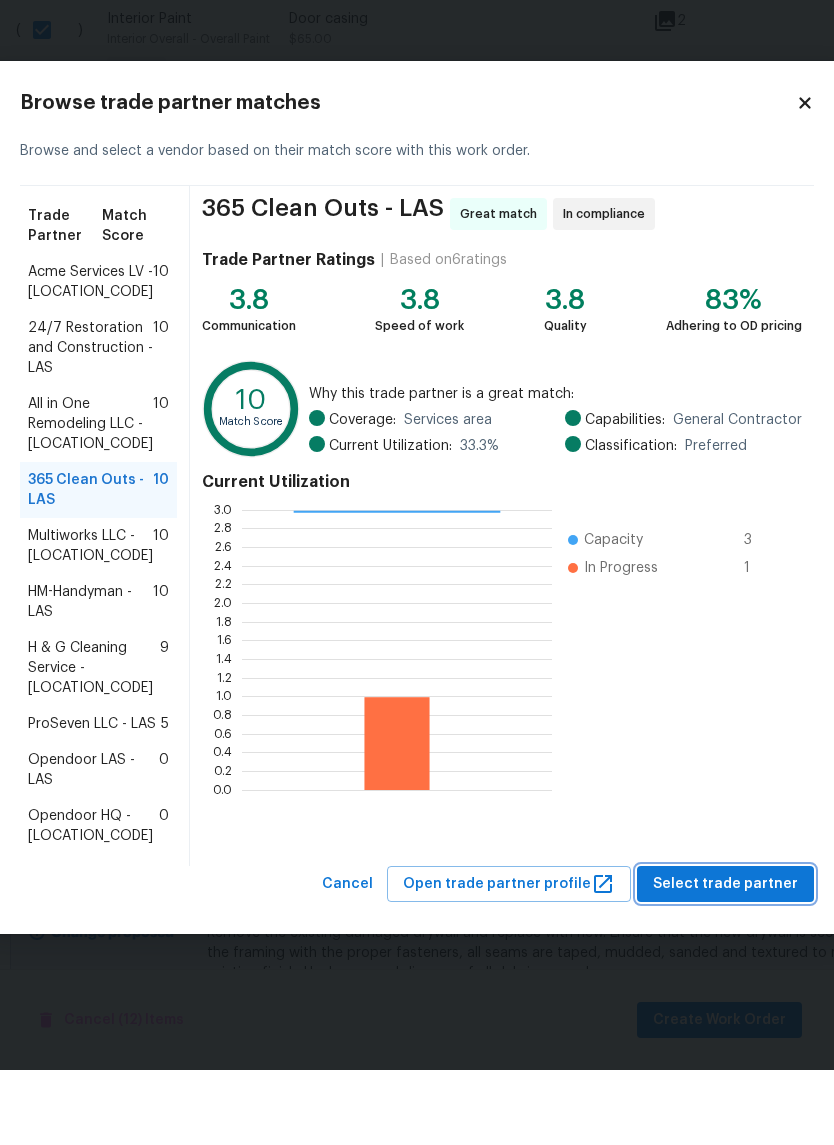 click on "Select trade partner" at bounding box center (725, 959) 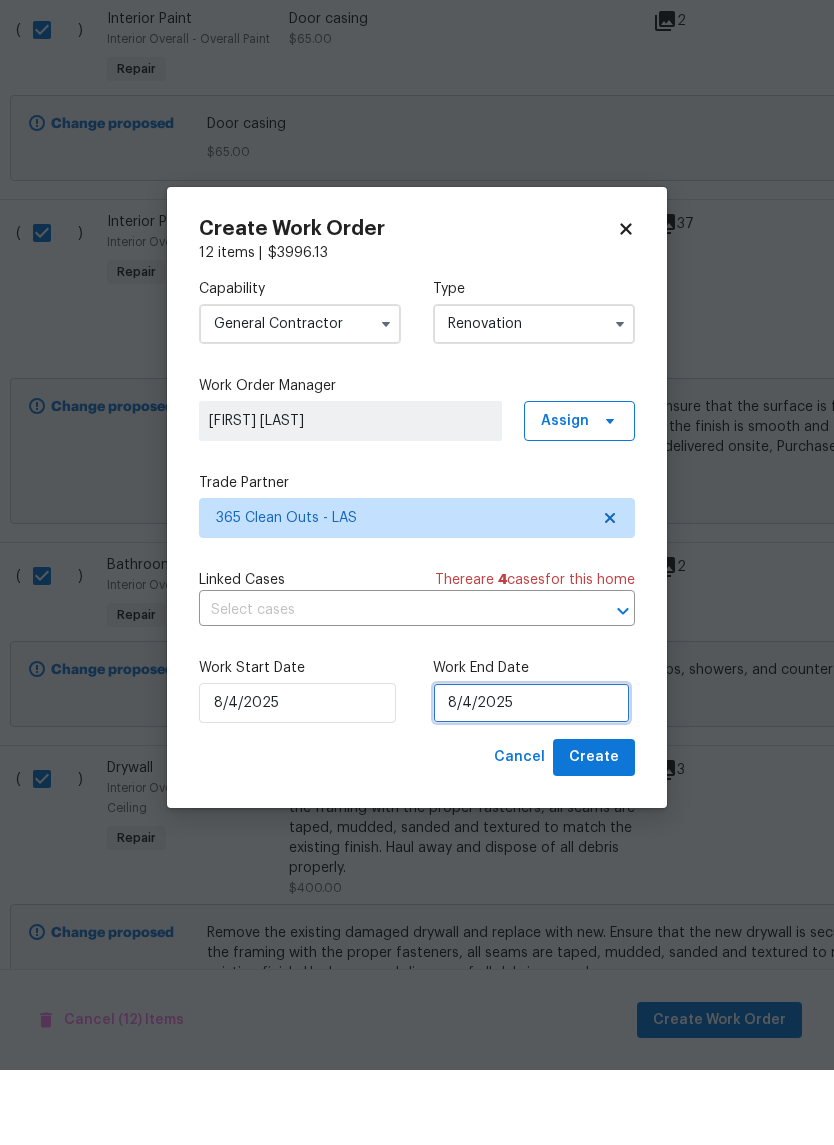 click on "8/4/2025" at bounding box center [531, 778] 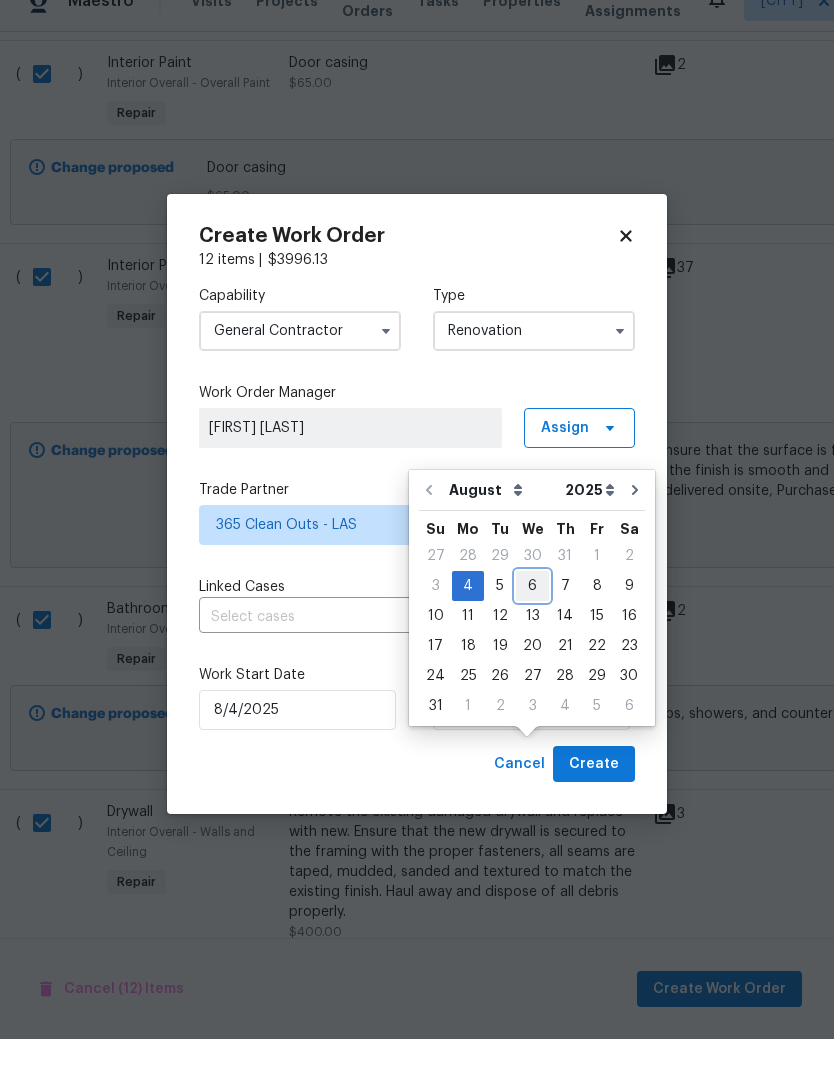 click on "6" at bounding box center (532, 617) 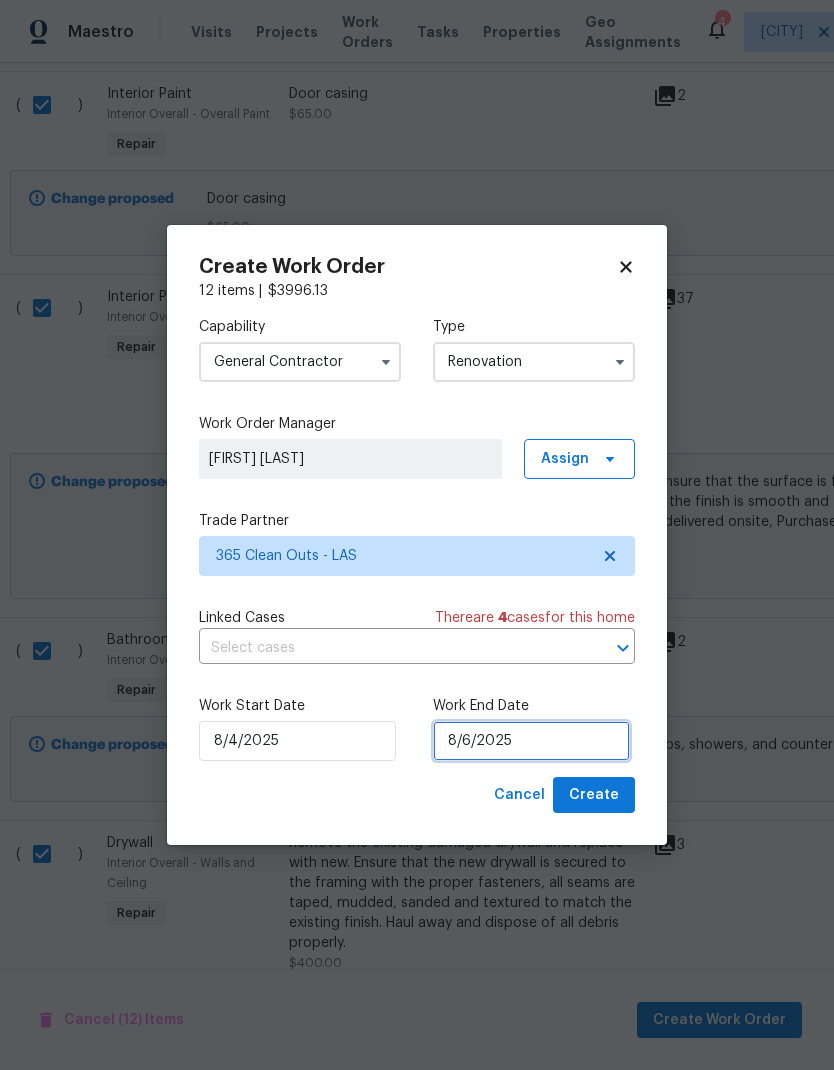 click on "8/6/2025" at bounding box center [531, 741] 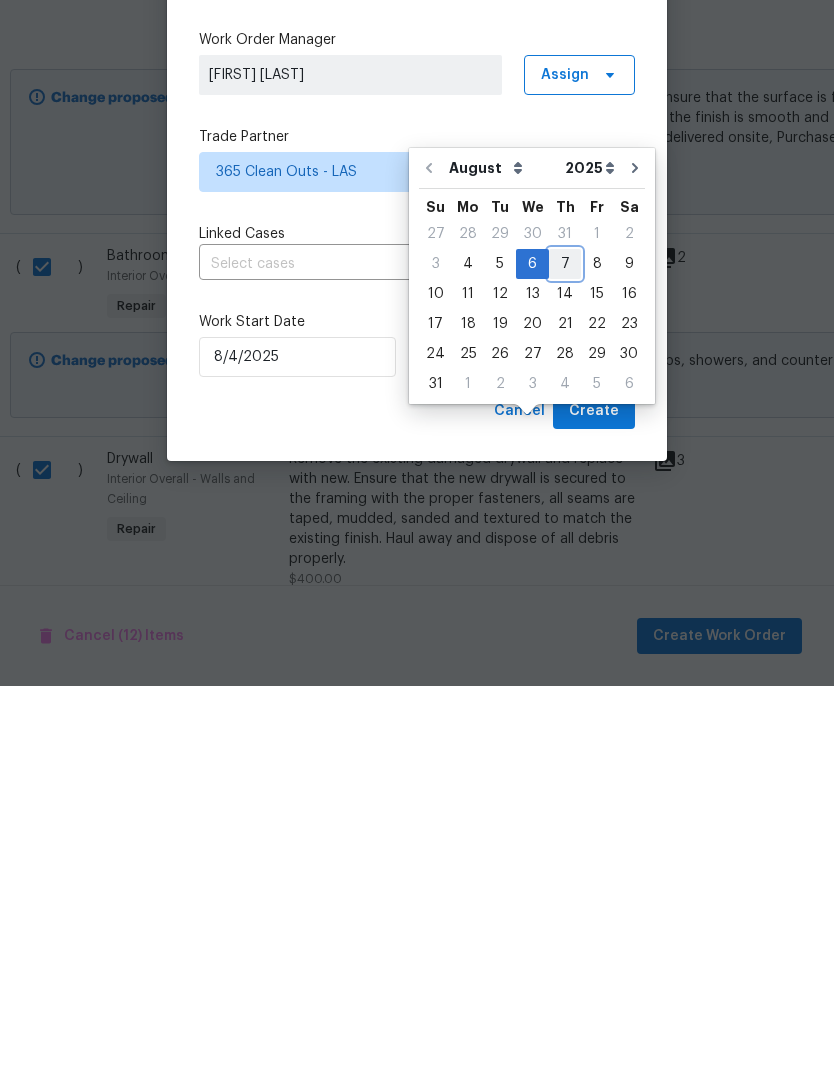 click on "7" at bounding box center [565, 648] 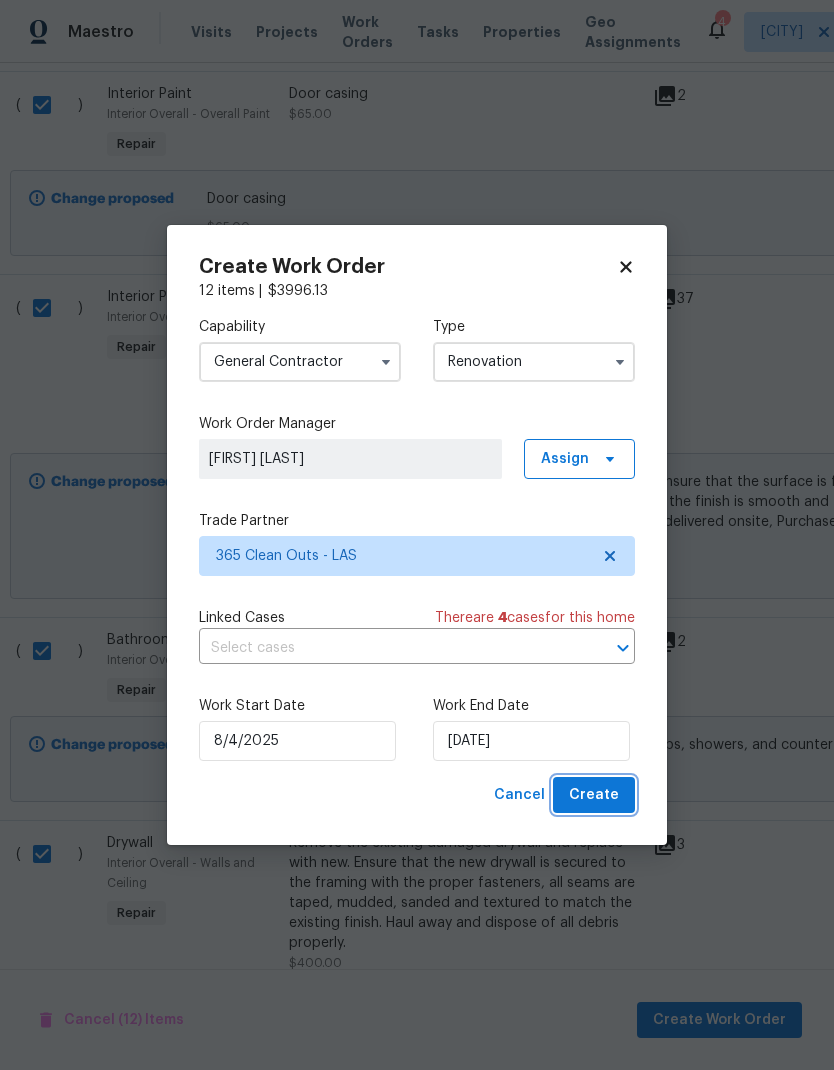 click on "Create" at bounding box center (594, 795) 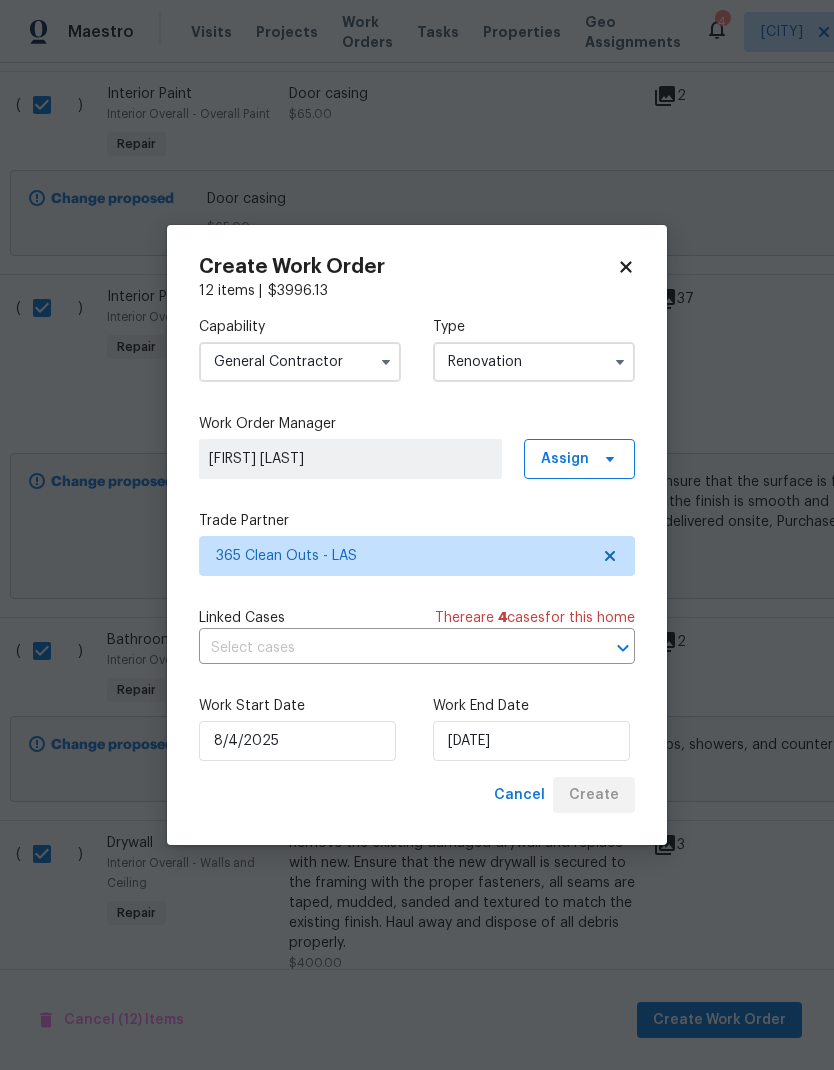 scroll, scrollTop: 0, scrollLeft: 9, axis: horizontal 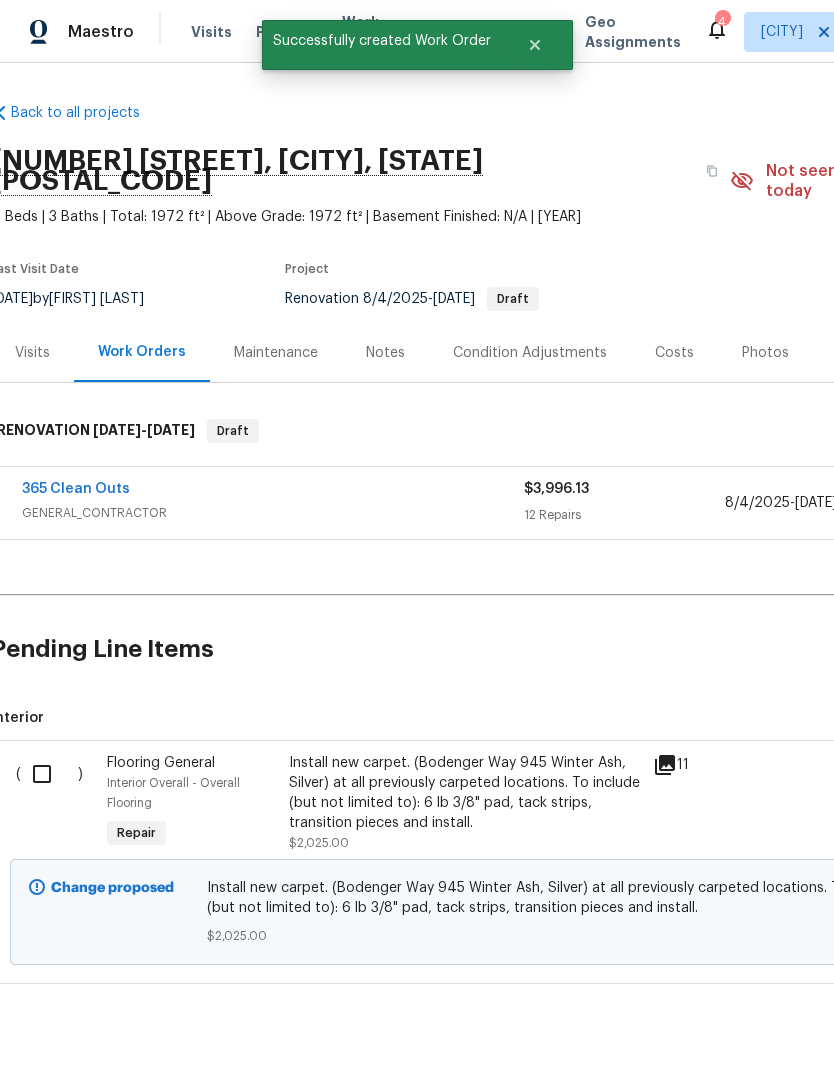 click at bounding box center [49, 774] 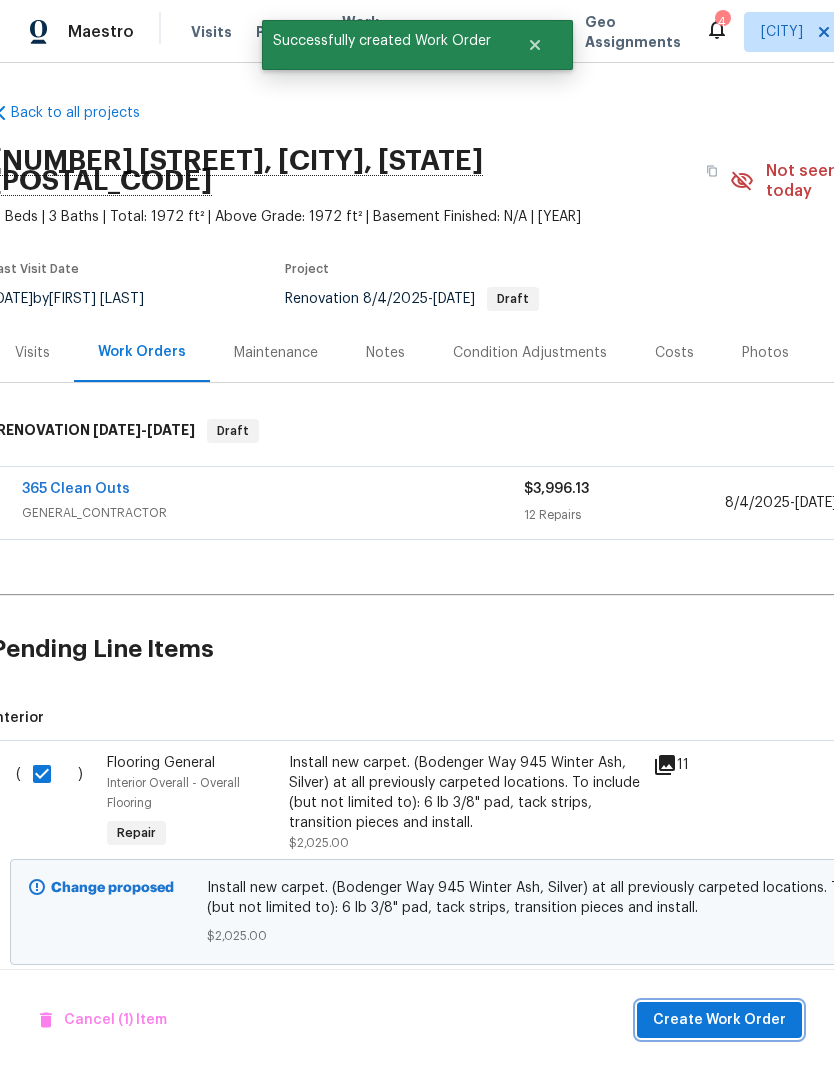 click on "Create Work Order" at bounding box center [719, 1020] 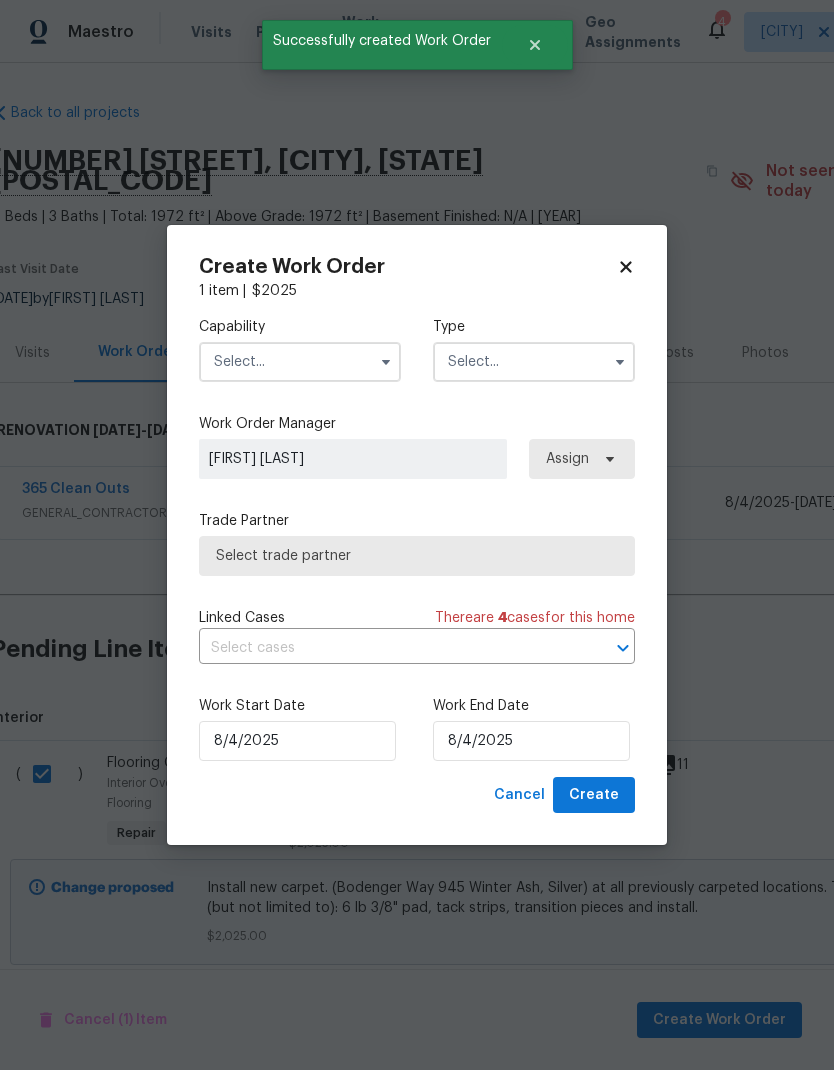 click at bounding box center (300, 362) 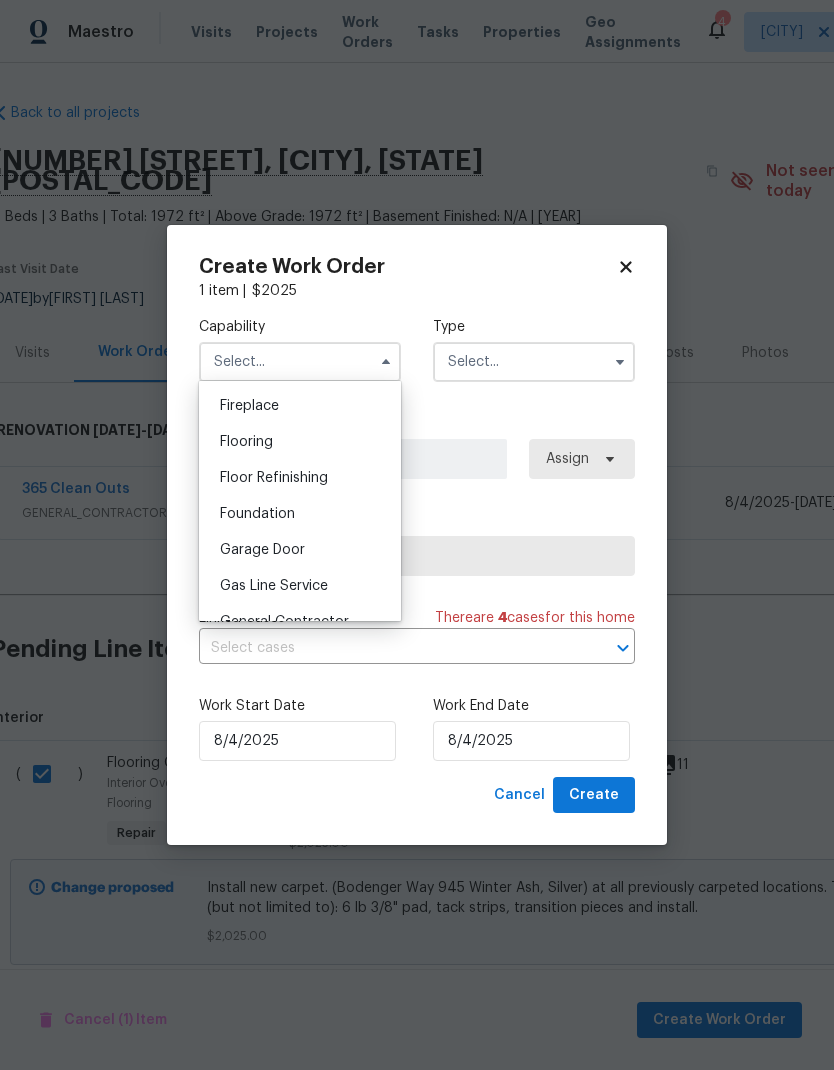 scroll, scrollTop: 730, scrollLeft: 0, axis: vertical 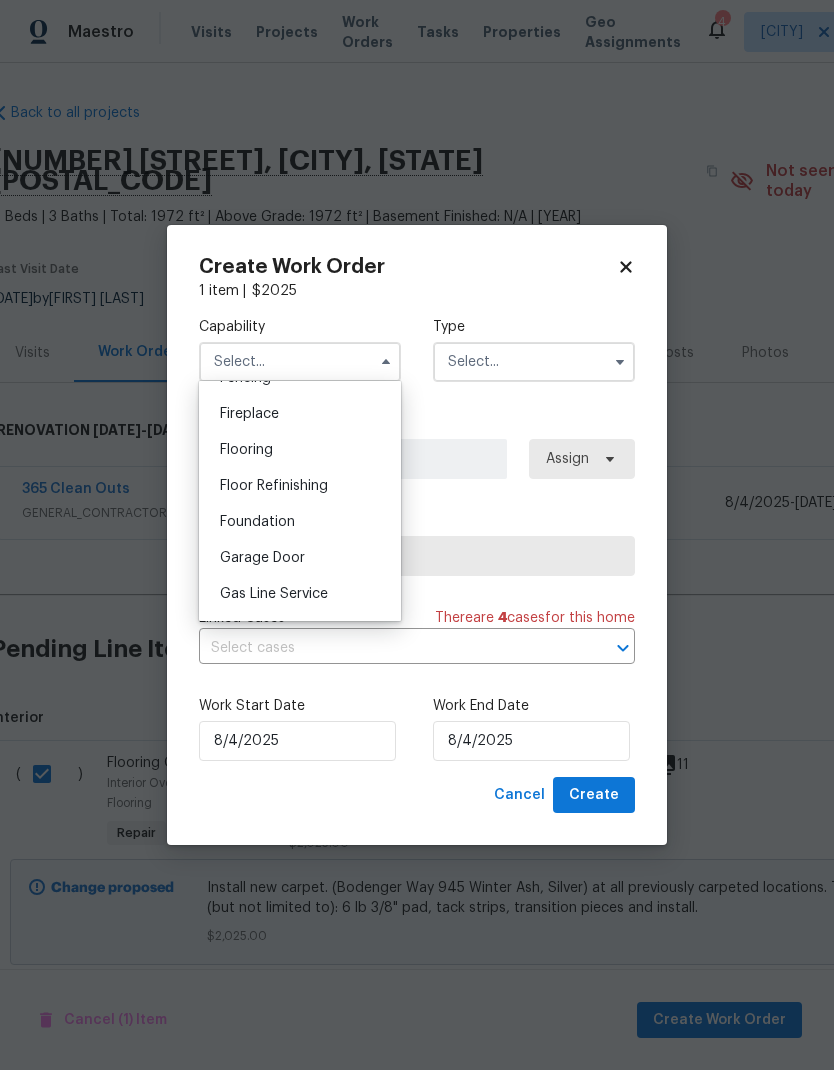 click on "Flooring" at bounding box center [246, 450] 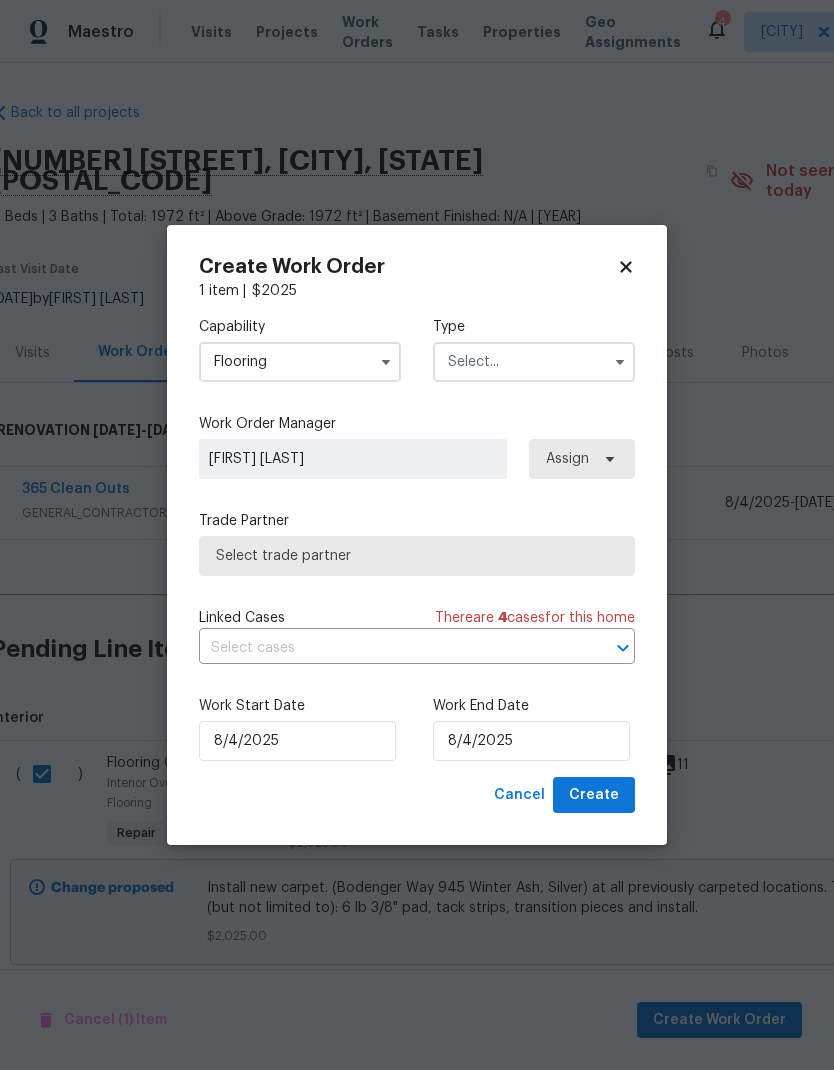 click at bounding box center [534, 362] 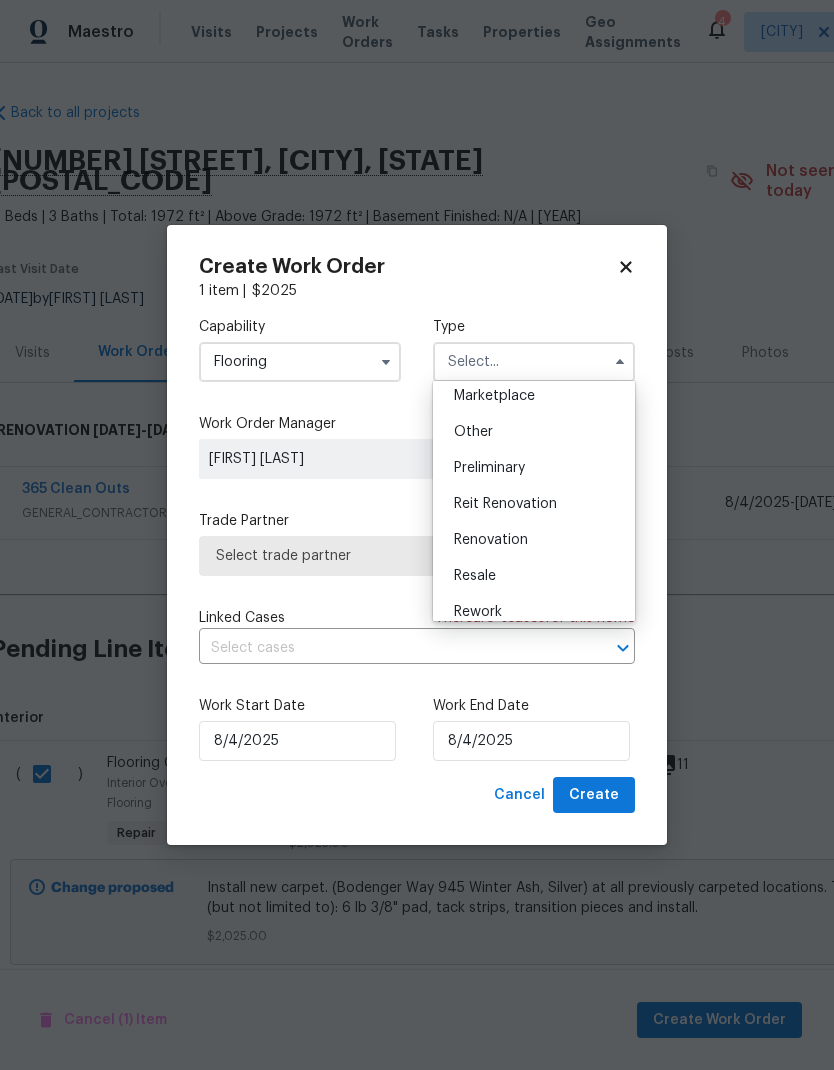scroll, scrollTop: 371, scrollLeft: 0, axis: vertical 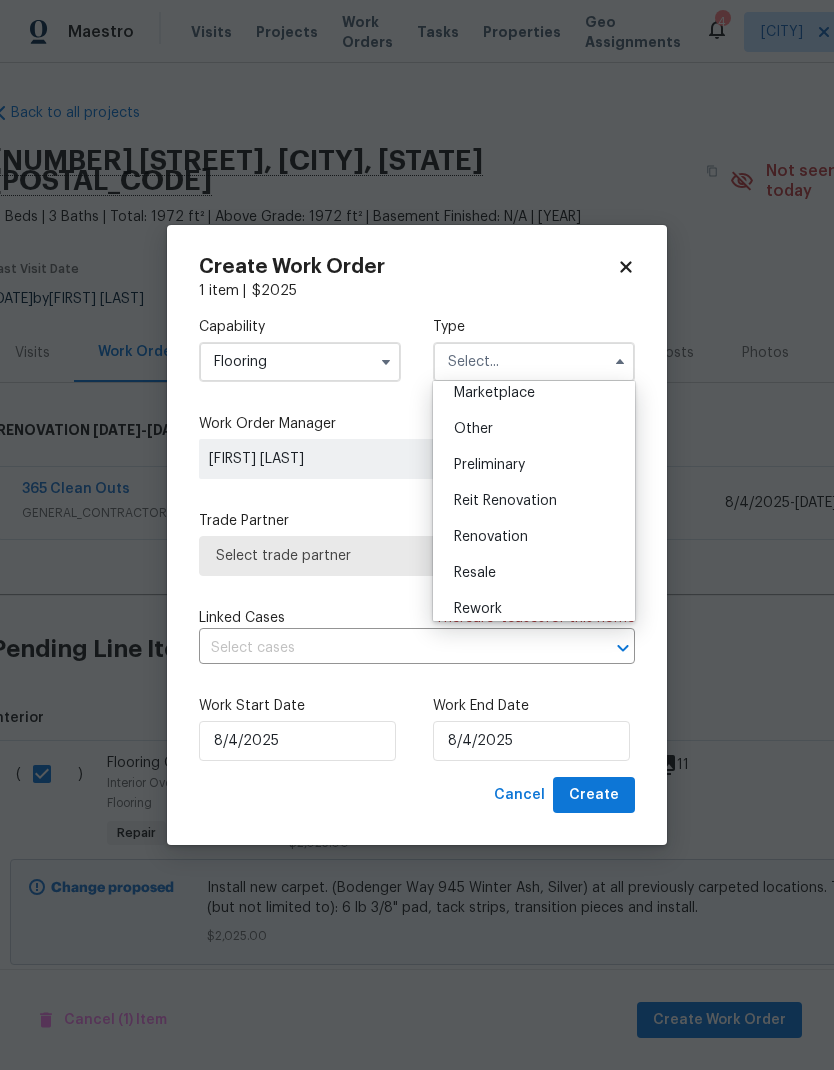 click on "Renovation" at bounding box center (534, 537) 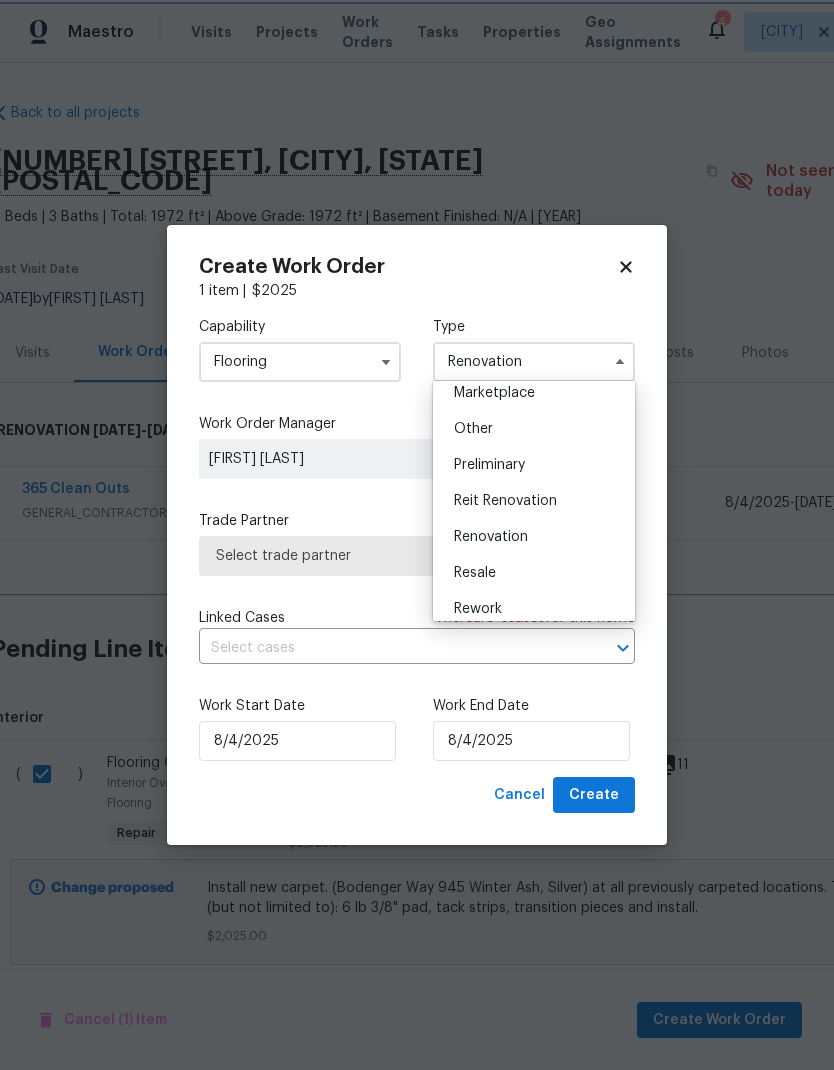 scroll, scrollTop: 0, scrollLeft: 0, axis: both 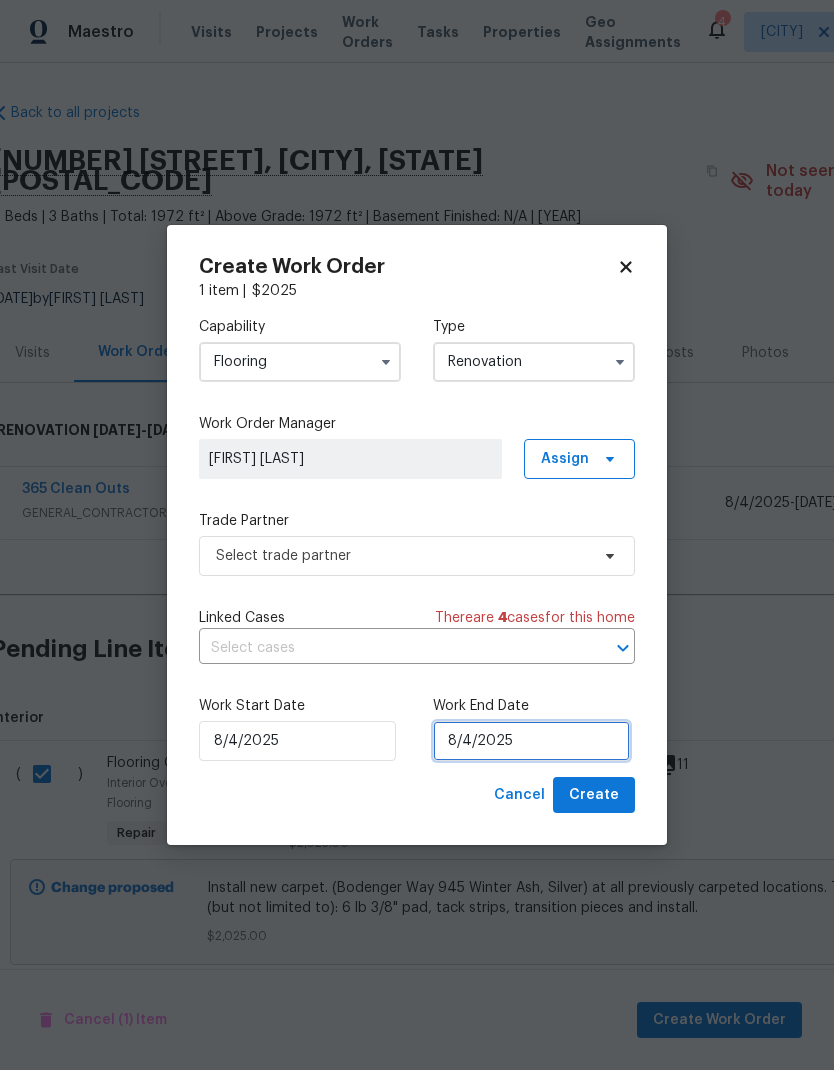 click on "8/4/2025" at bounding box center [531, 741] 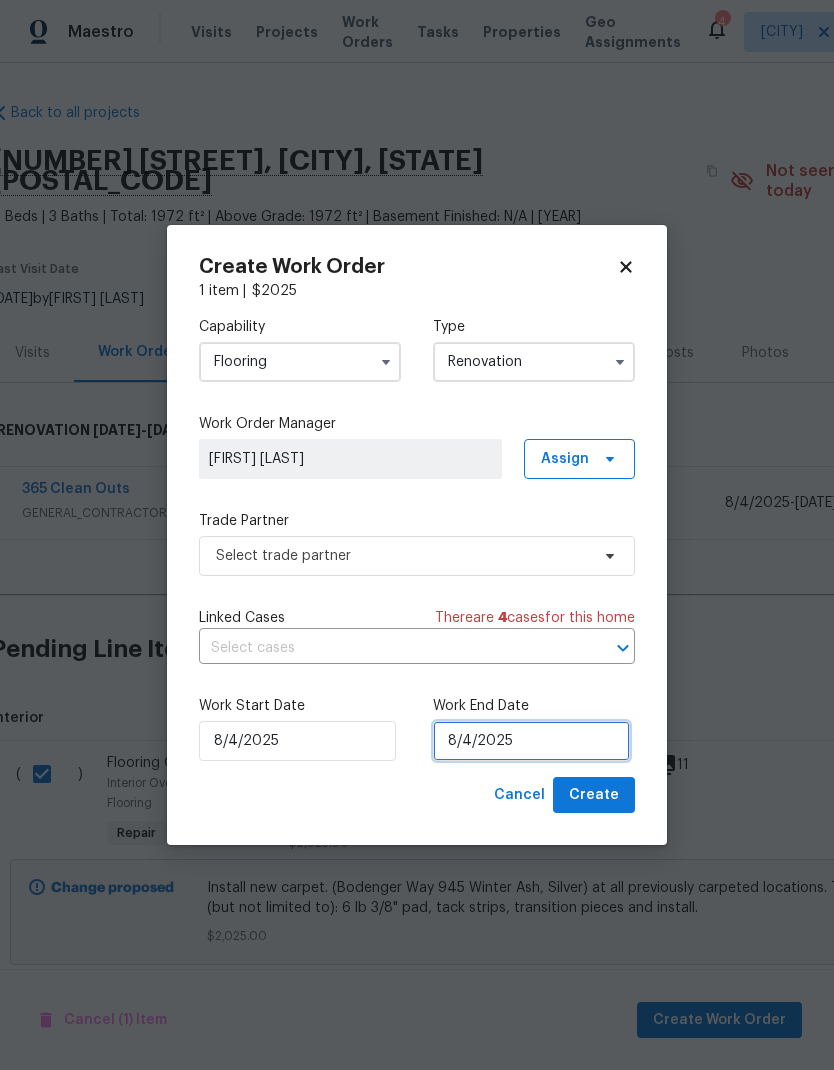 scroll, scrollTop: 15, scrollLeft: 0, axis: vertical 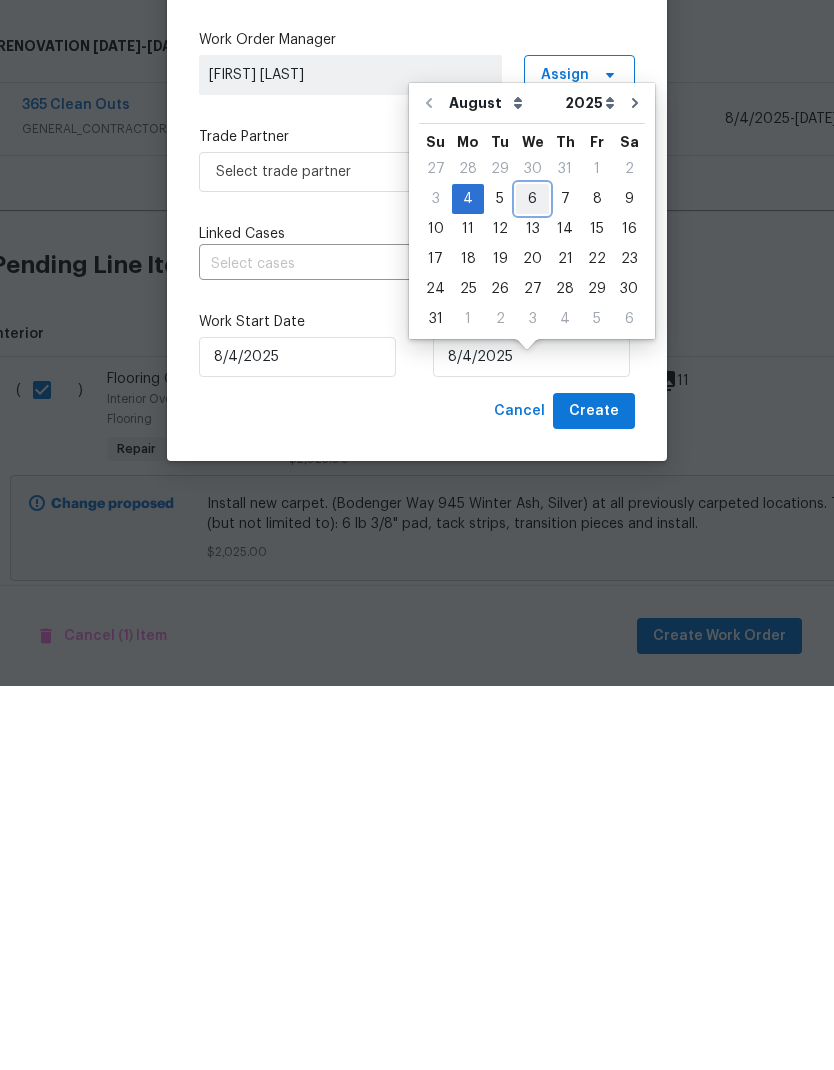click on "6" at bounding box center (532, 583) 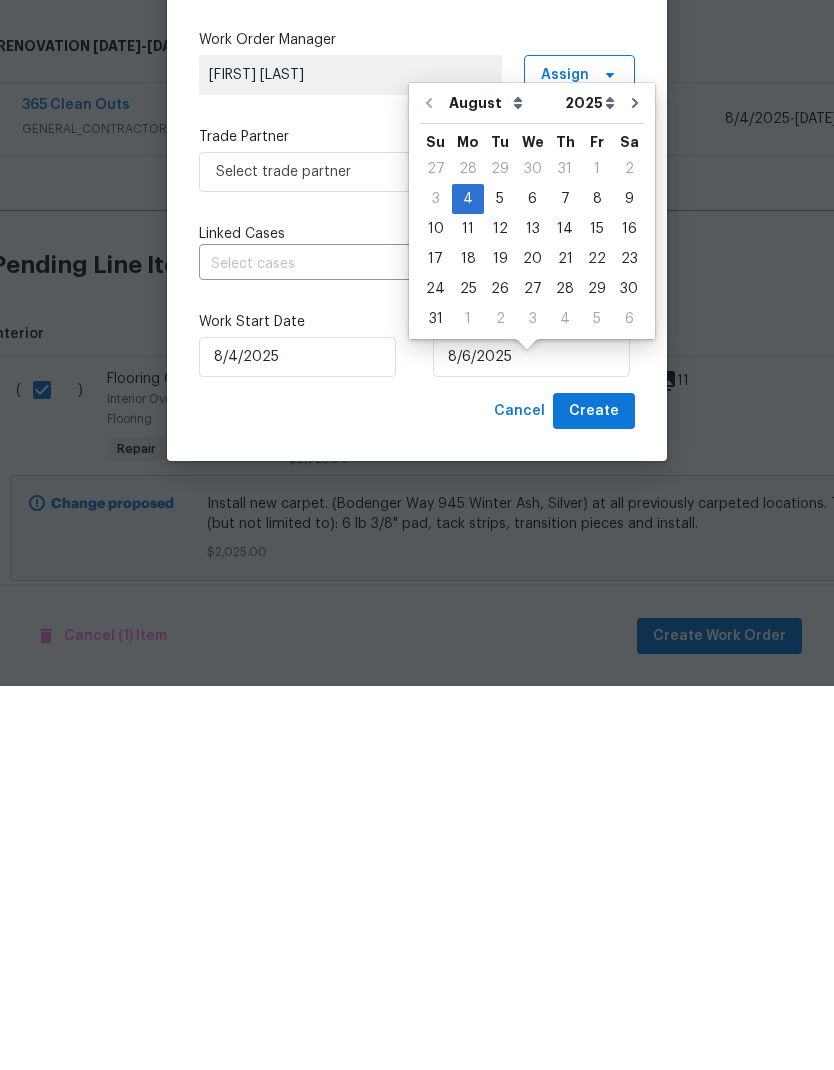 scroll, scrollTop: 31, scrollLeft: 0, axis: vertical 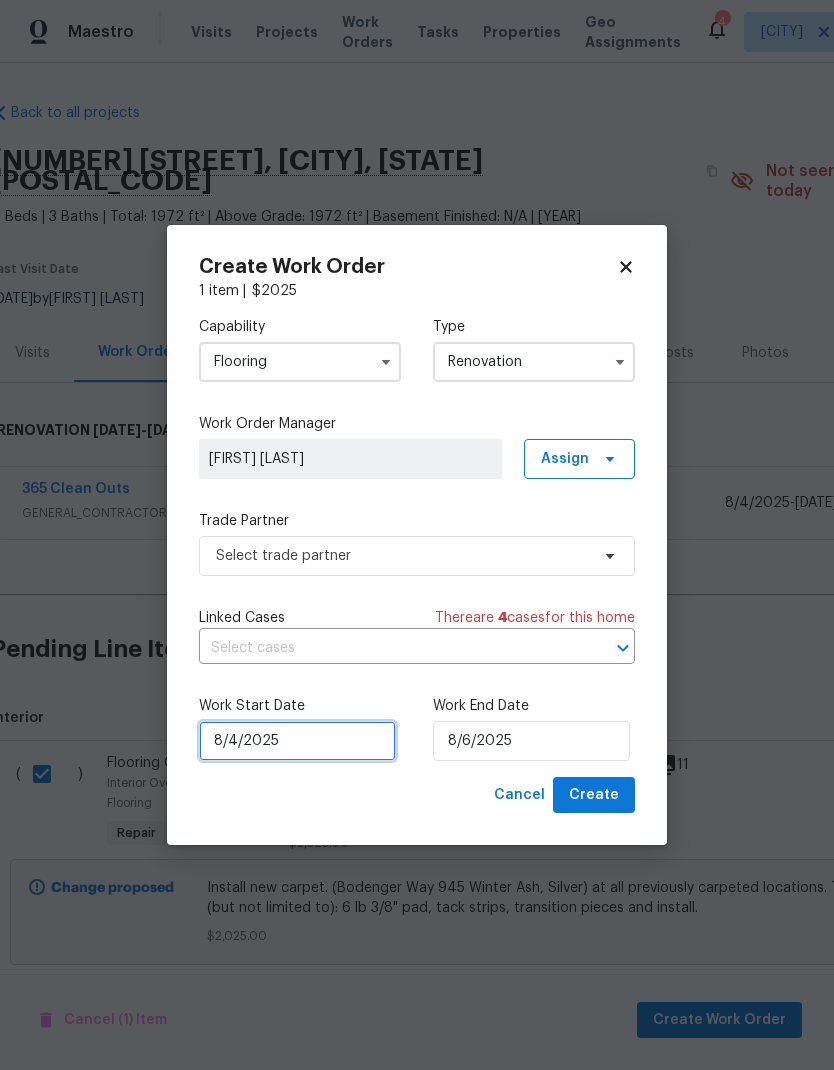 click on "8/4/2025" at bounding box center (297, 741) 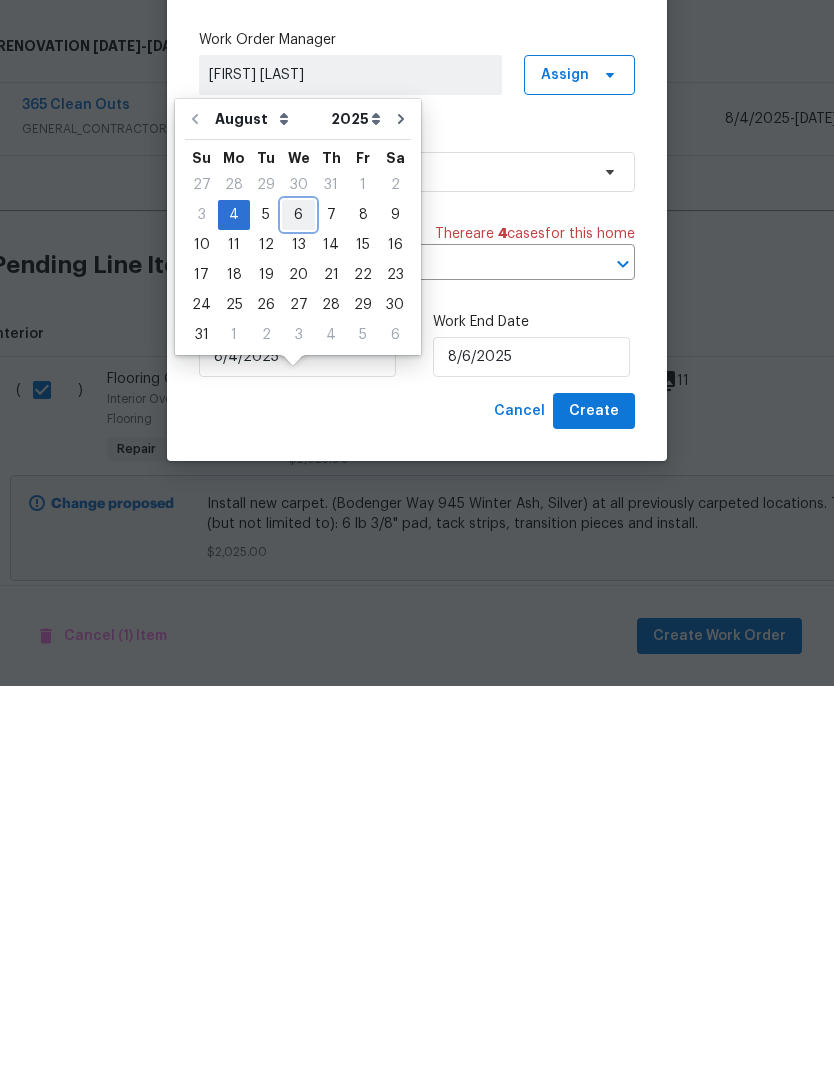click on "6" at bounding box center [298, 599] 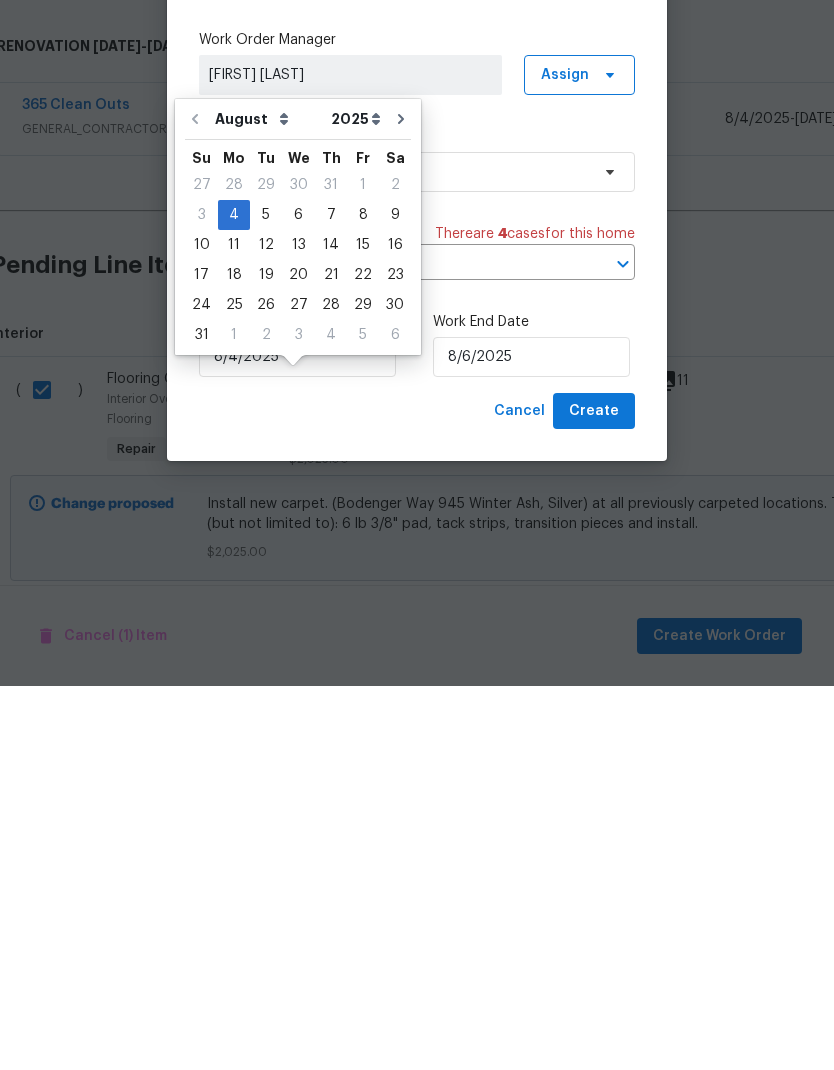 type on "8/6/2025" 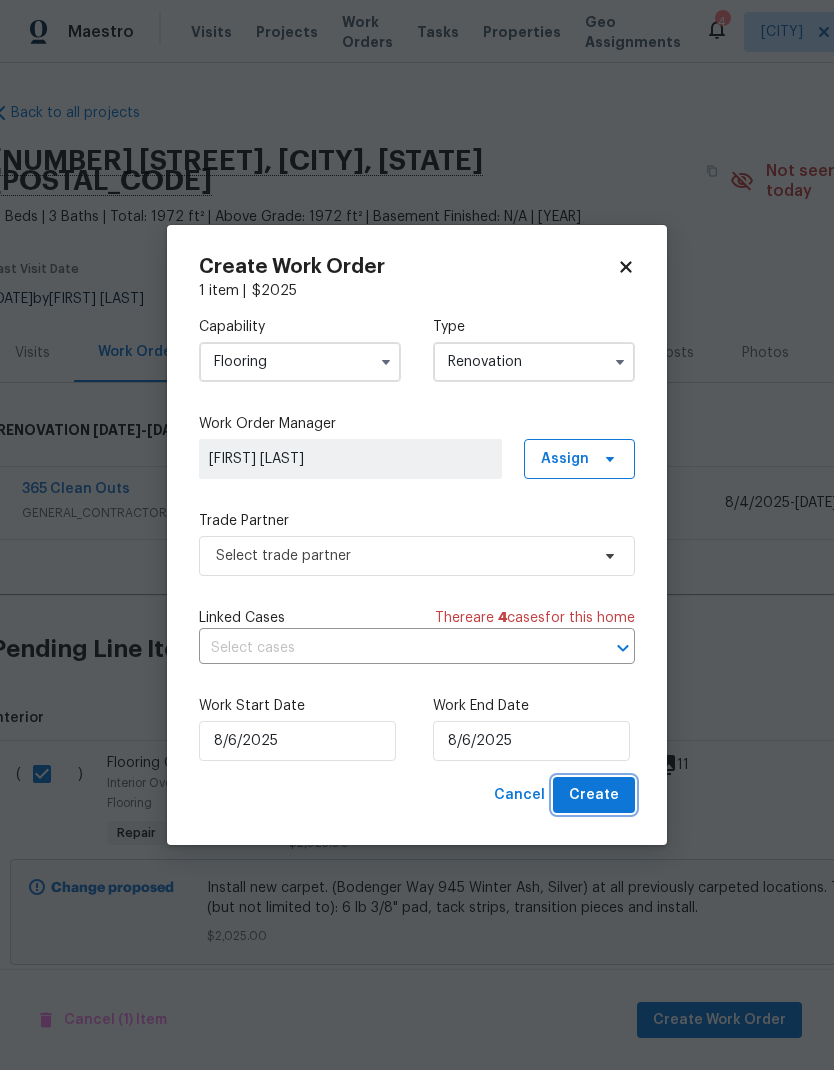 click on "Create" at bounding box center [594, 795] 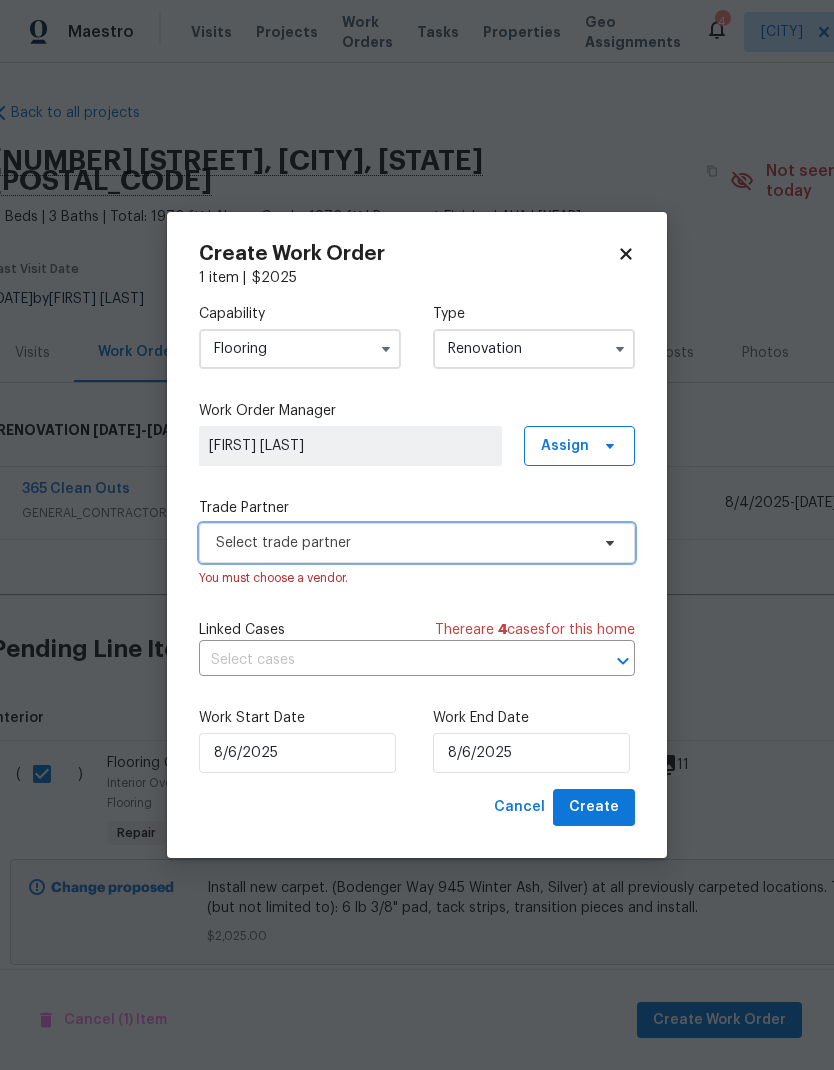 click on "Select trade partner" at bounding box center (402, 543) 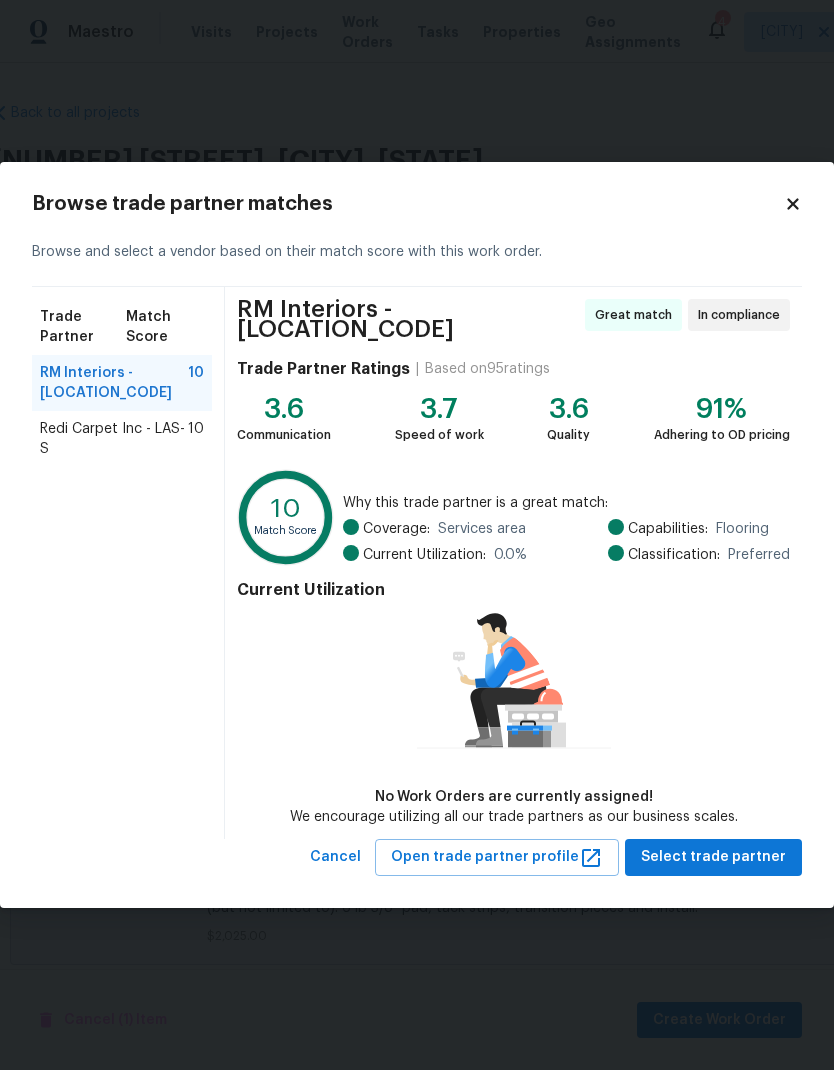 click on "Redi Carpet Inc - LAS-S" at bounding box center [114, 439] 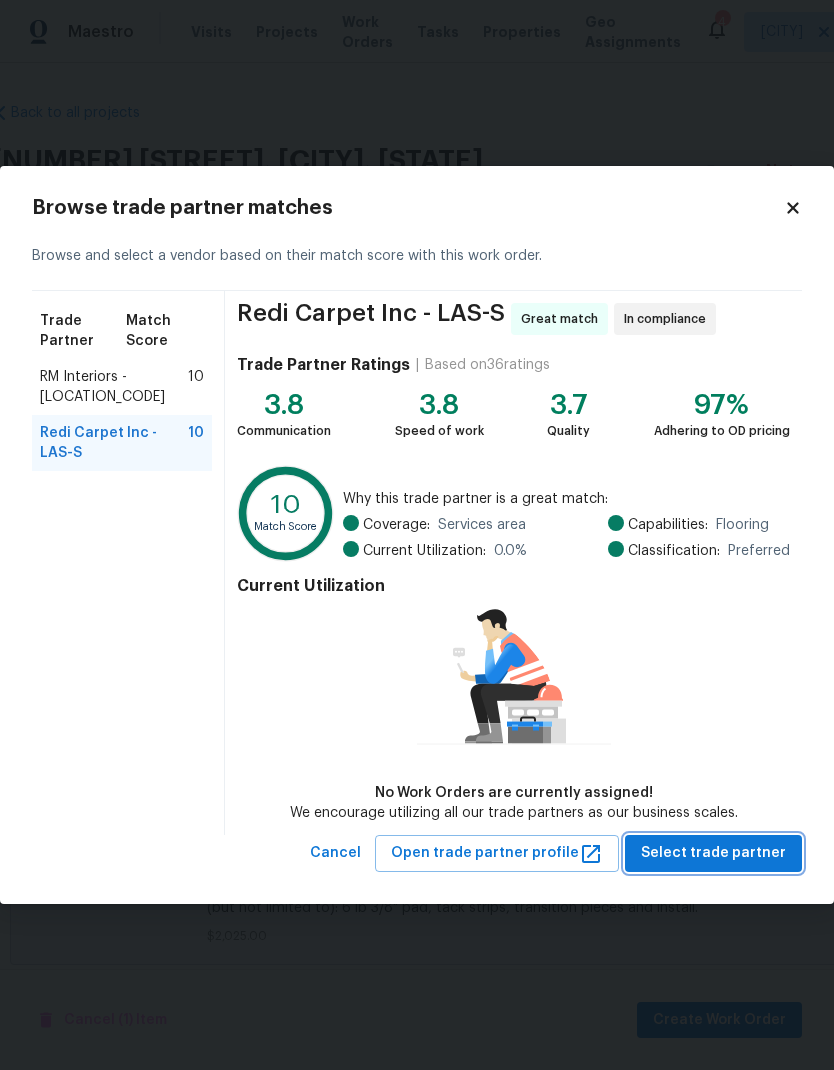 click on "Select trade partner" at bounding box center [713, 853] 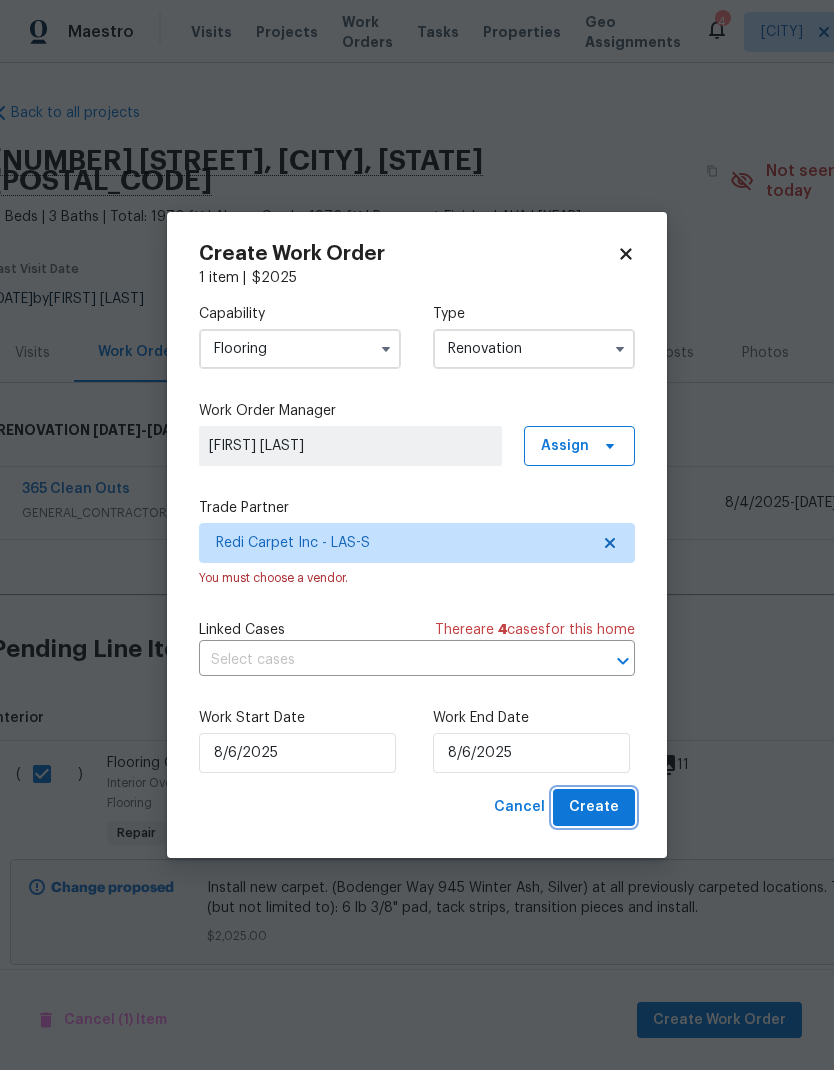 click on "Create" at bounding box center [594, 807] 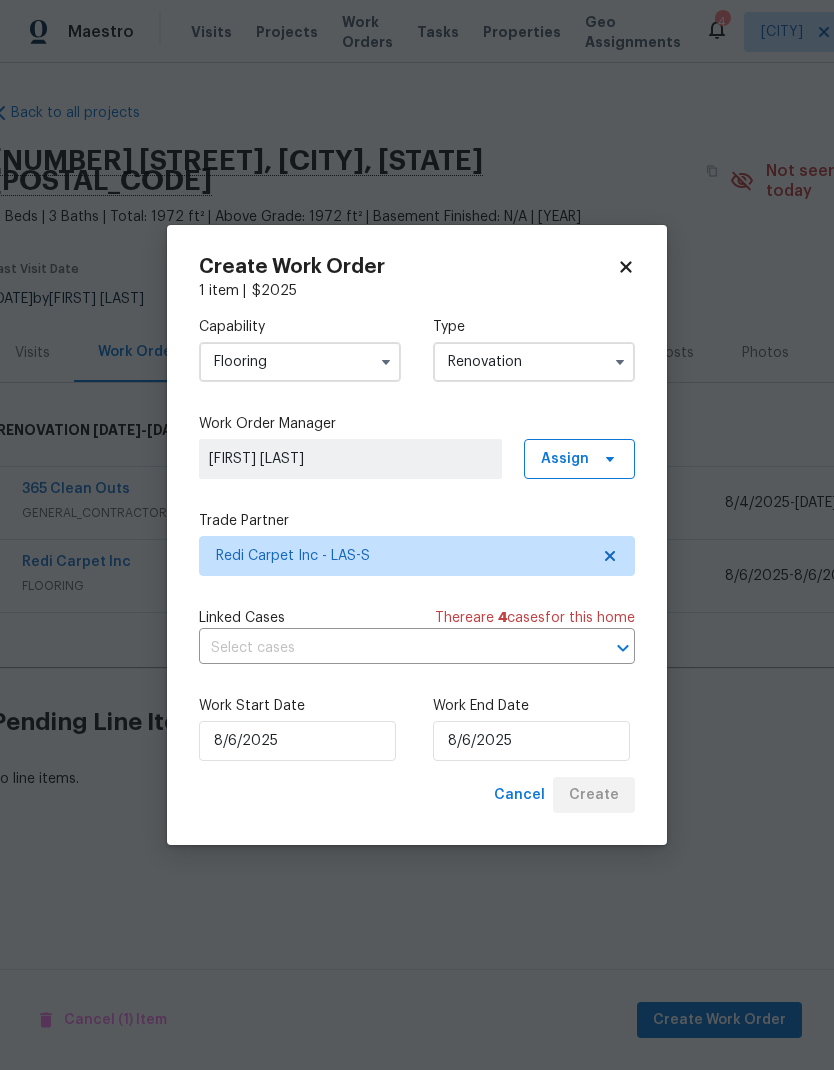 scroll, scrollTop: 0, scrollLeft: 0, axis: both 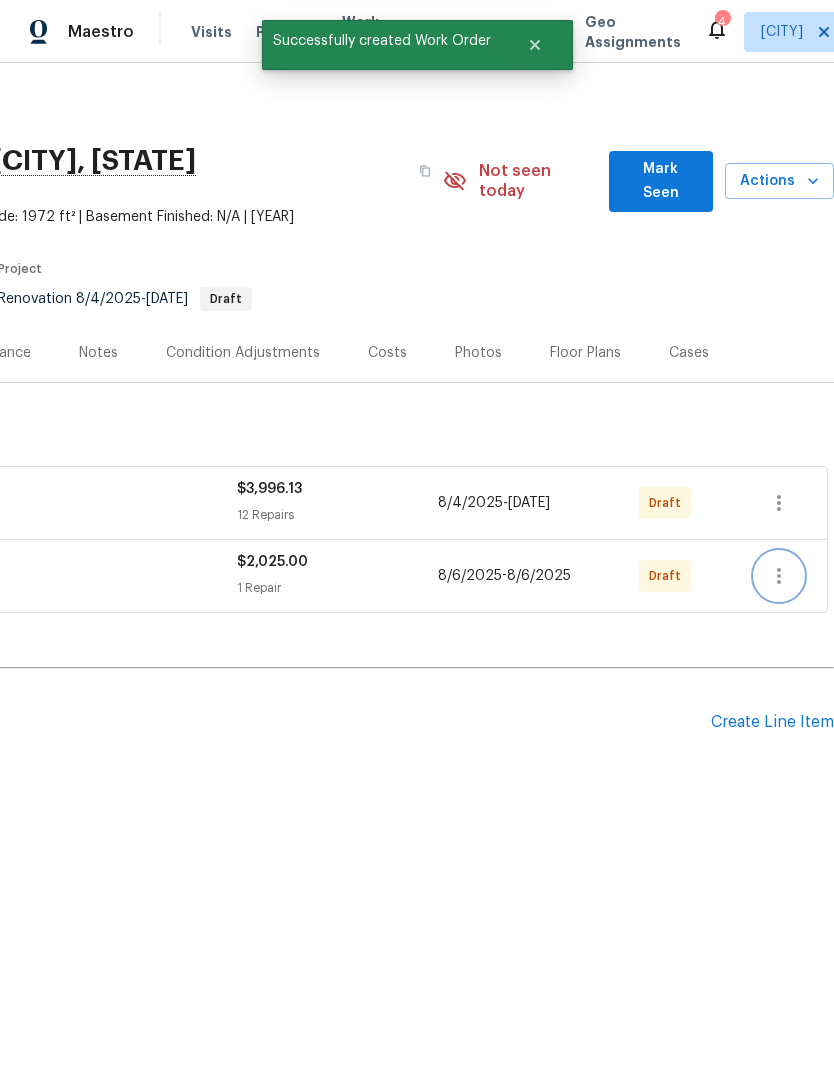 click 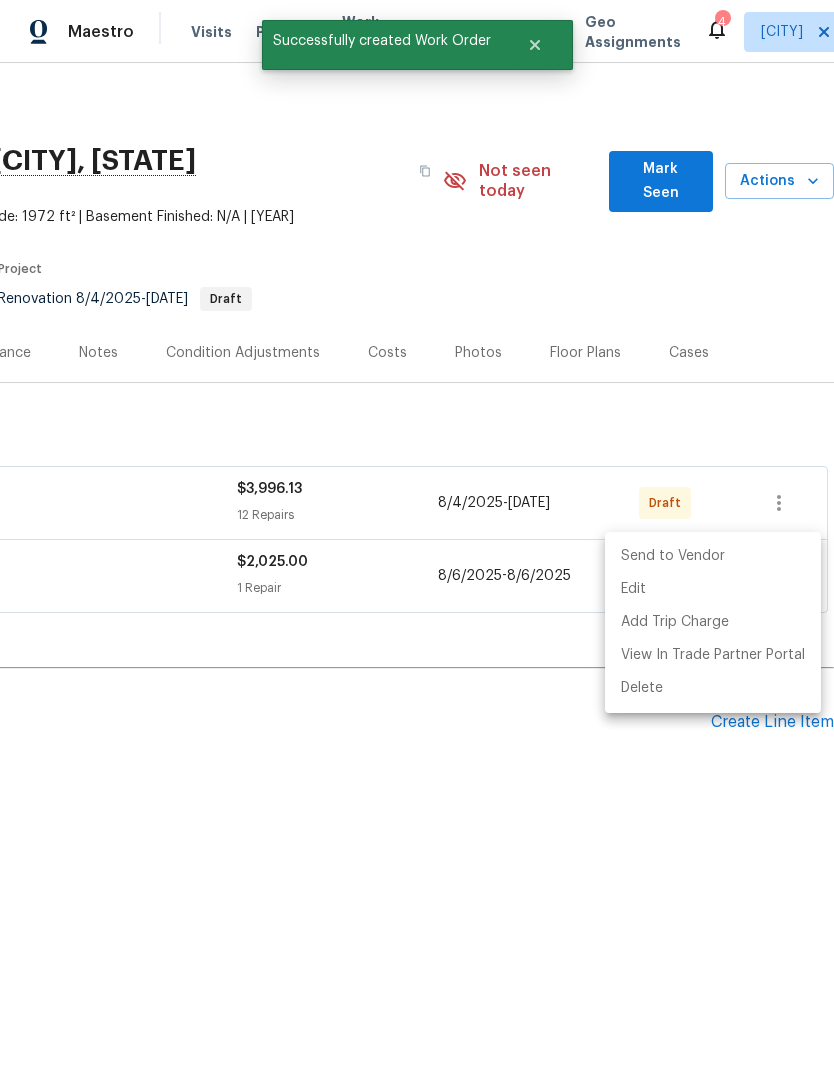 click on "Send to Vendor" at bounding box center [713, 556] 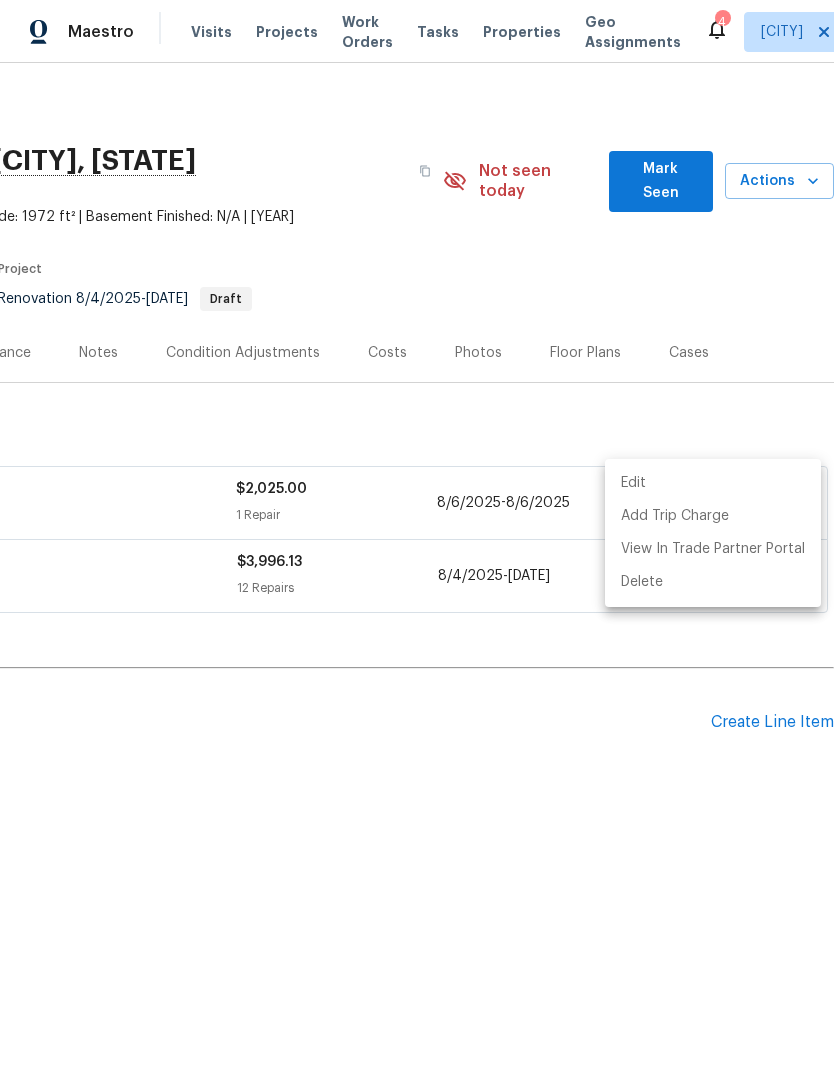 click at bounding box center (417, 535) 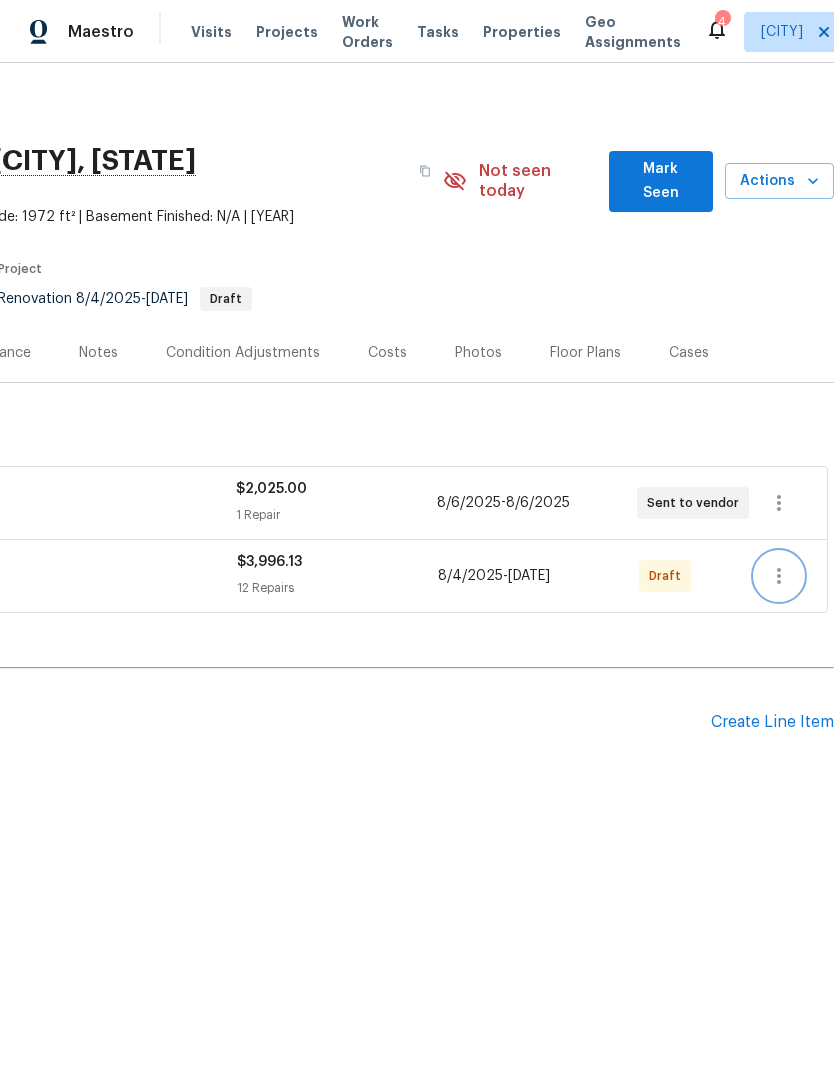 click 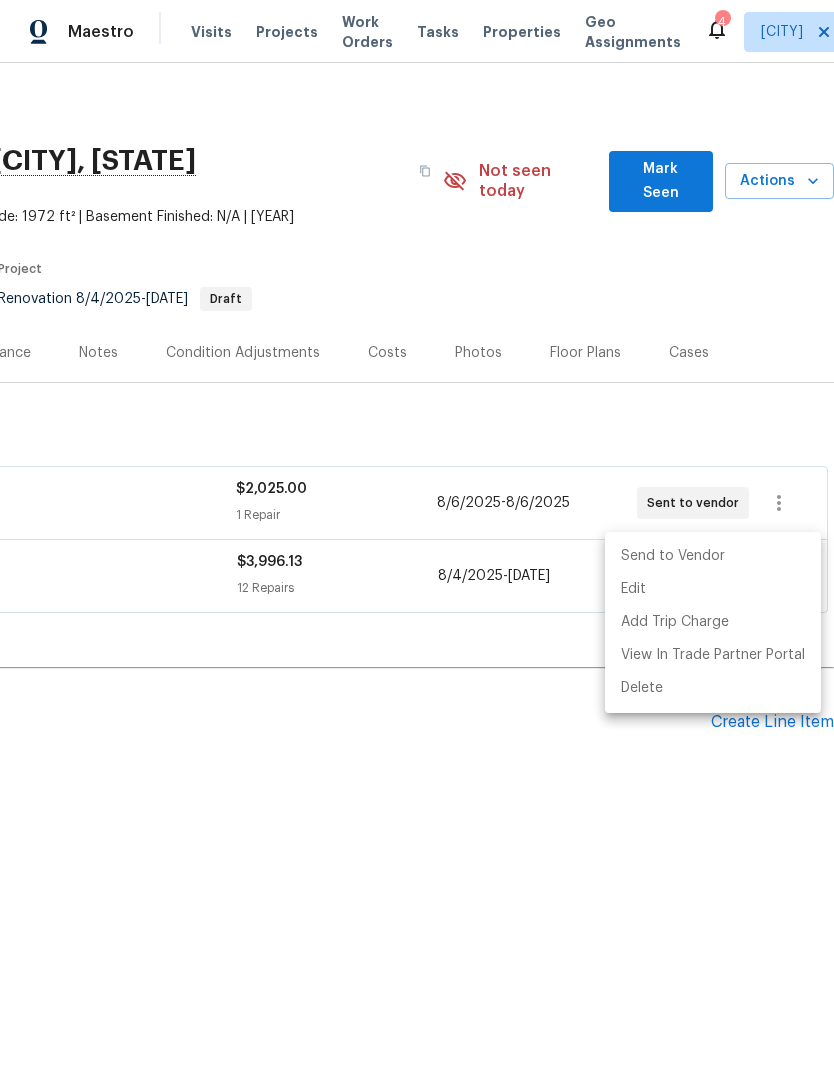 click on "Send to Vendor" at bounding box center [713, 556] 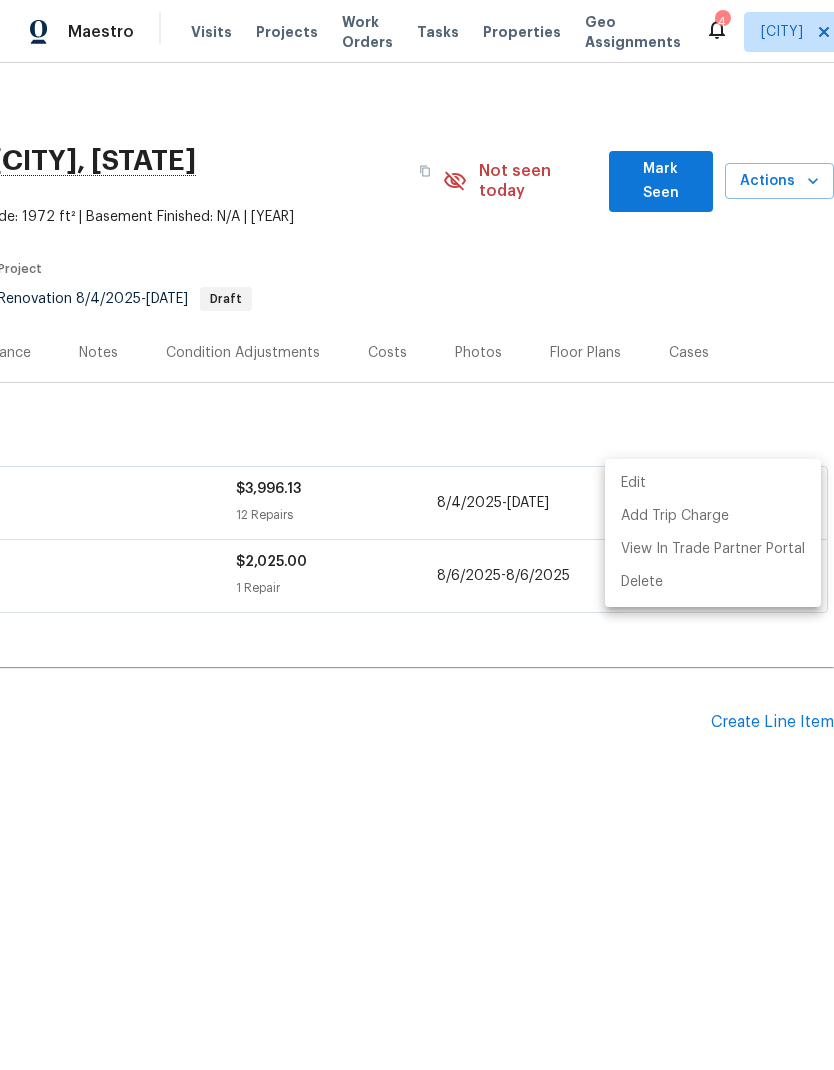 click at bounding box center [417, 535] 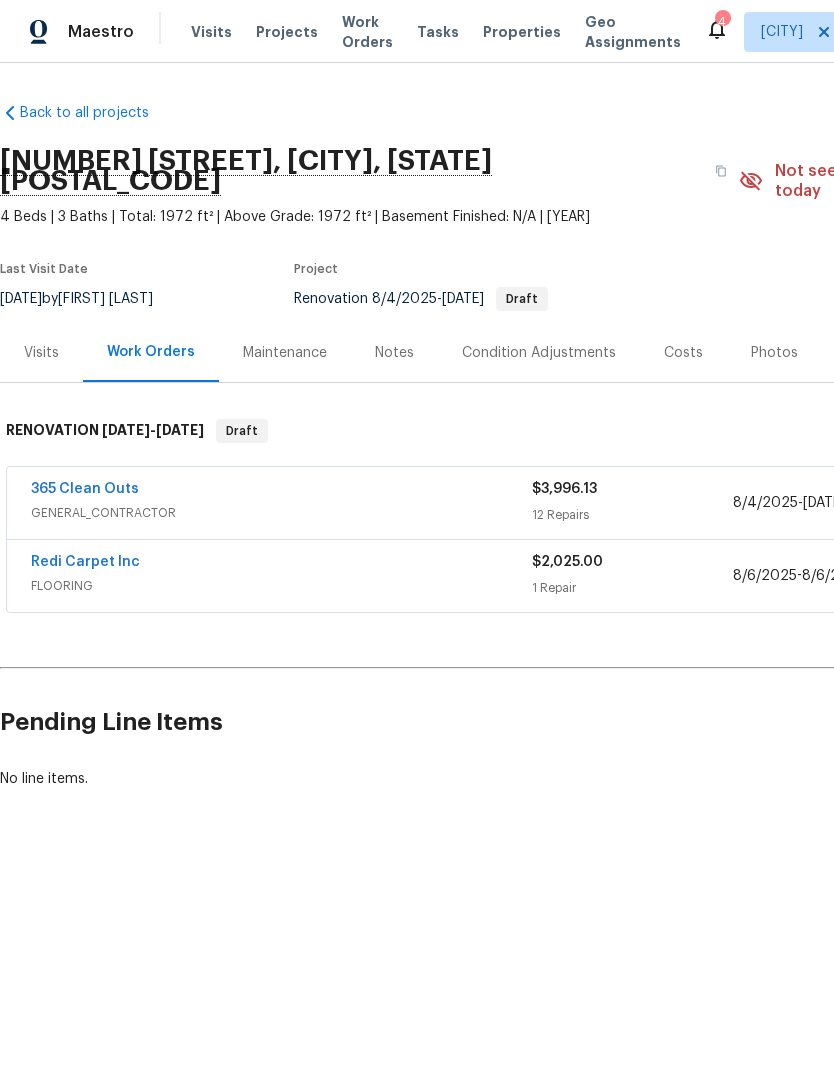 scroll, scrollTop: 0, scrollLeft: 0, axis: both 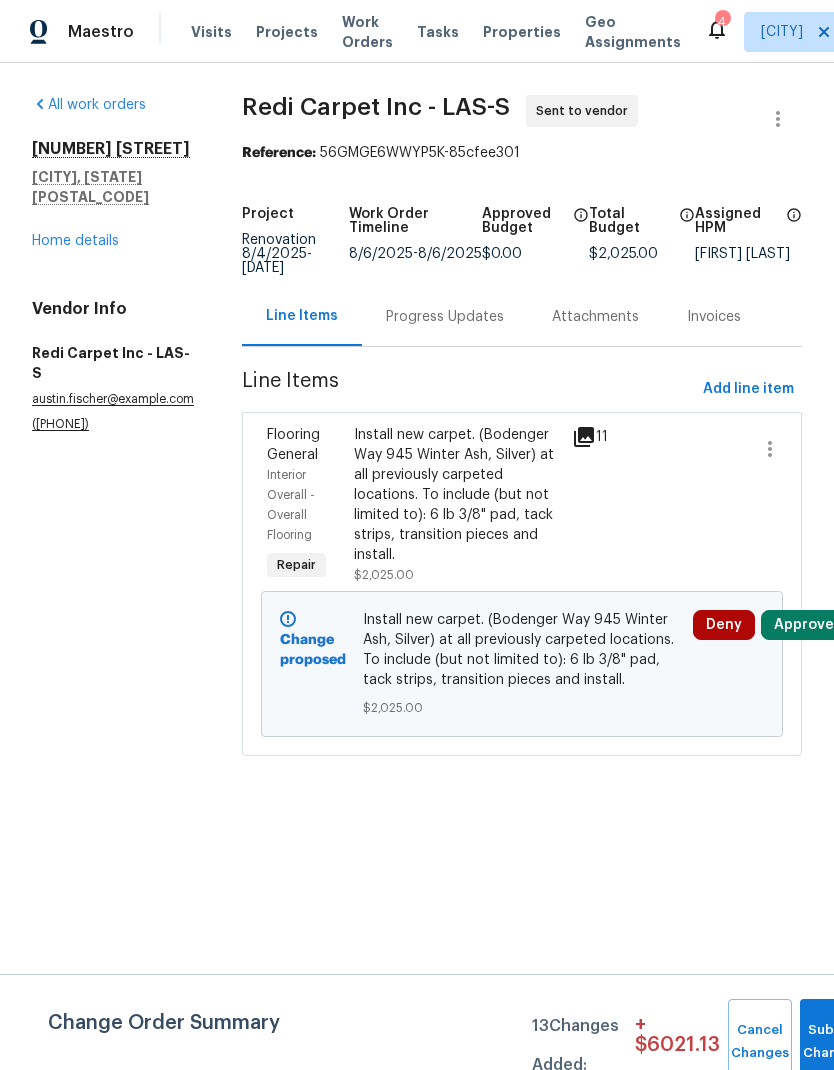 click on "Progress Updates" at bounding box center [445, 317] 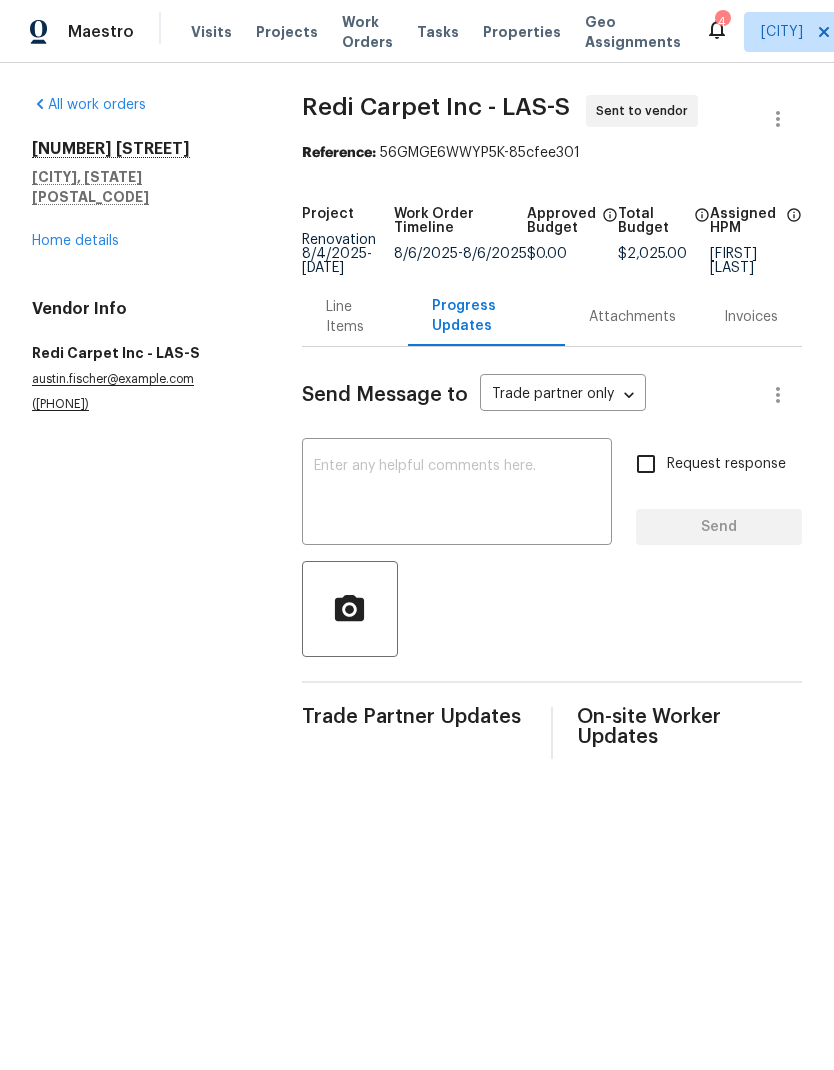 click at bounding box center [457, 494] 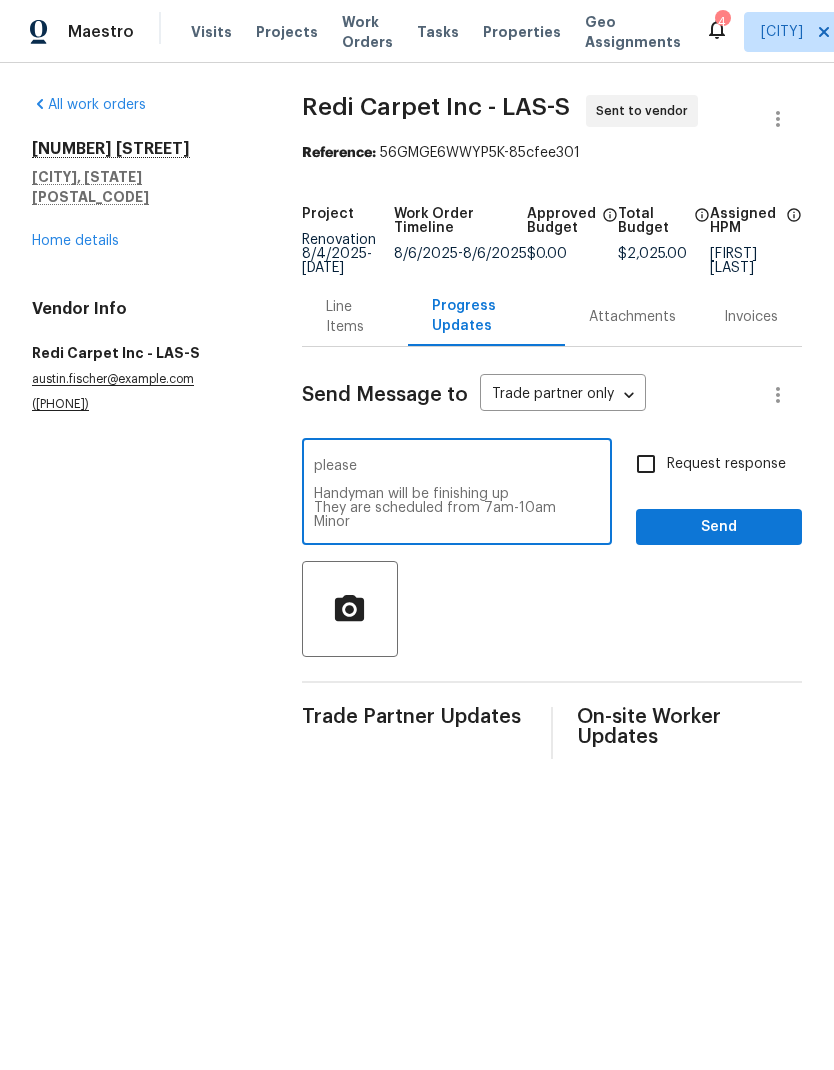 scroll, scrollTop: 14, scrollLeft: 0, axis: vertical 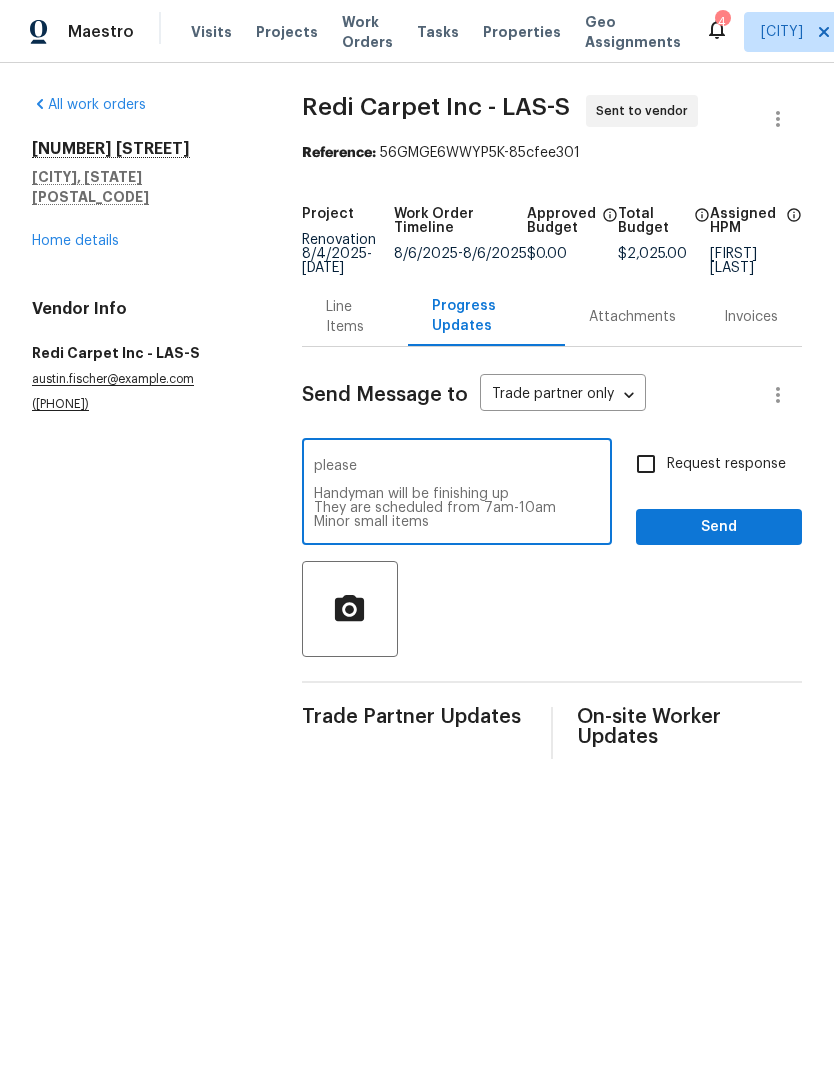 type on "Installation for Wednesday start at 10am please
Handyman will be finishing up
They are scheduled from 7am-10am
Minor small items" 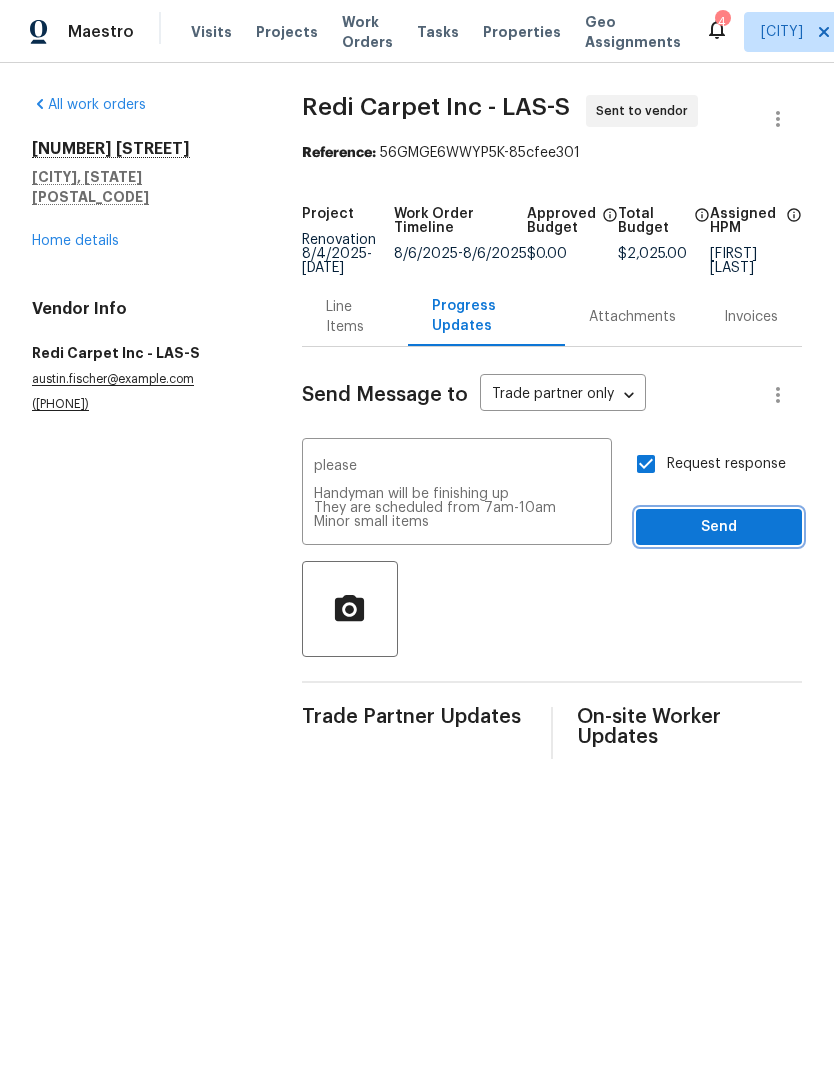 click on "Send" at bounding box center (719, 527) 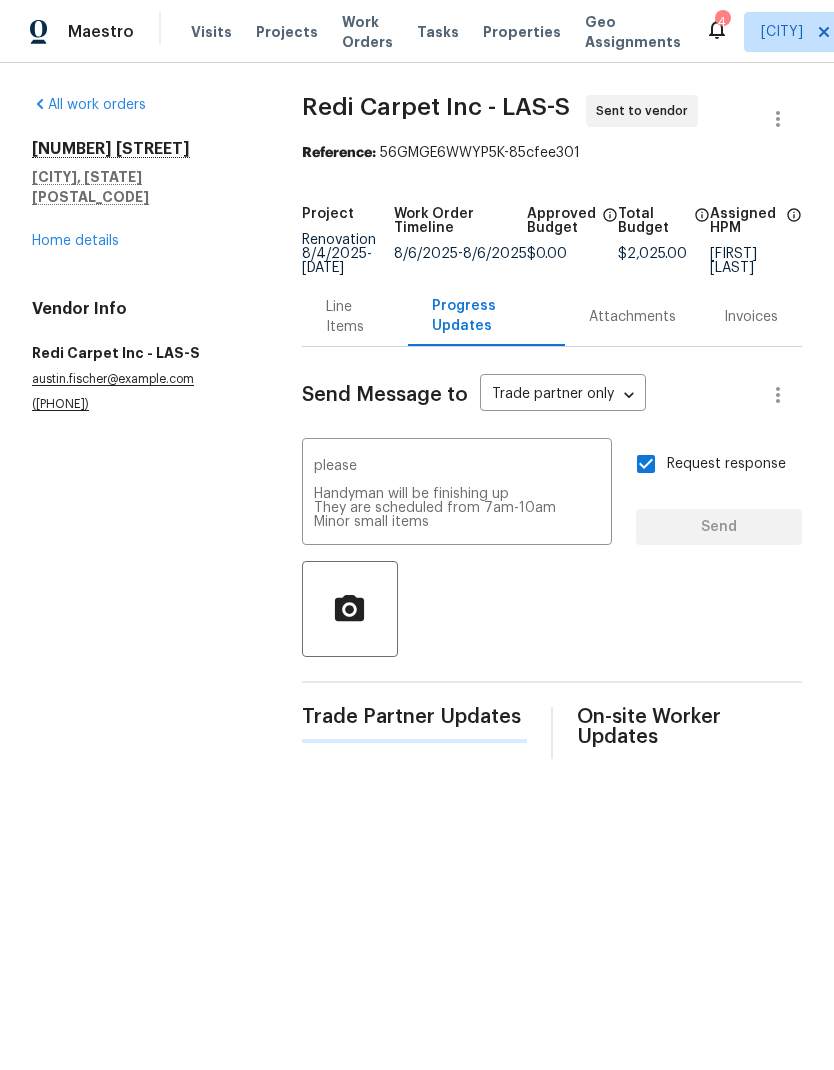type 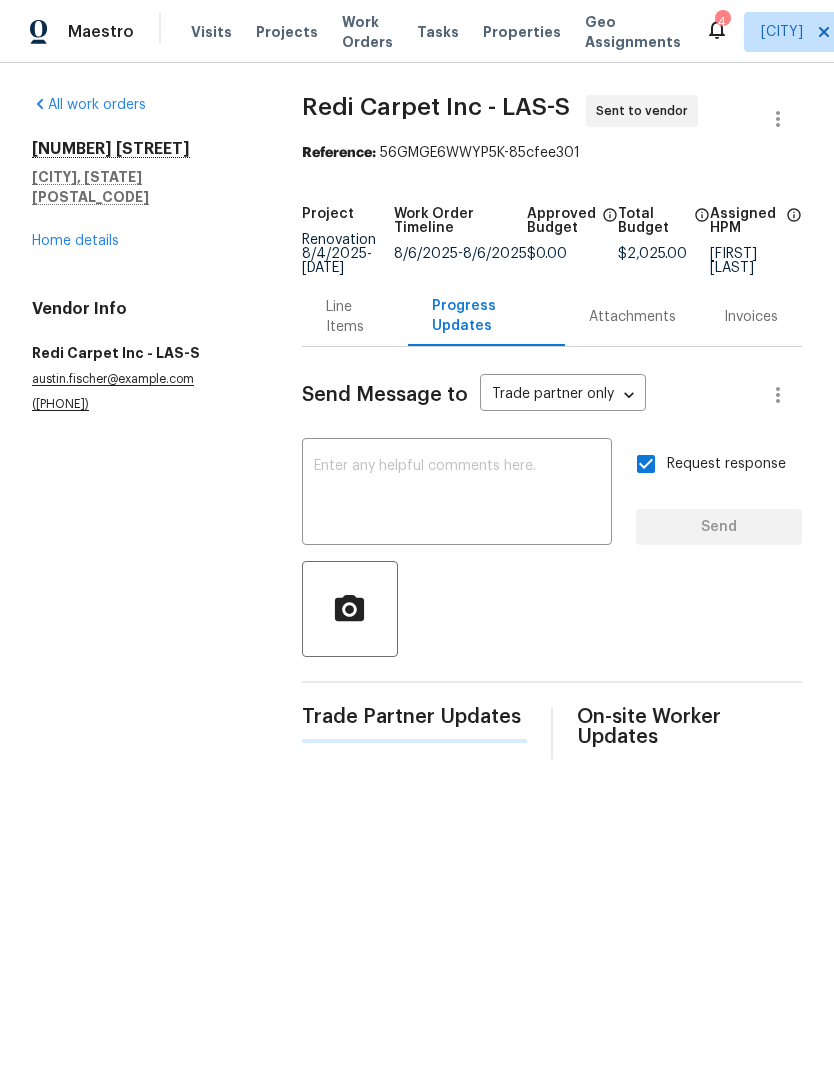 scroll, scrollTop: 0, scrollLeft: 0, axis: both 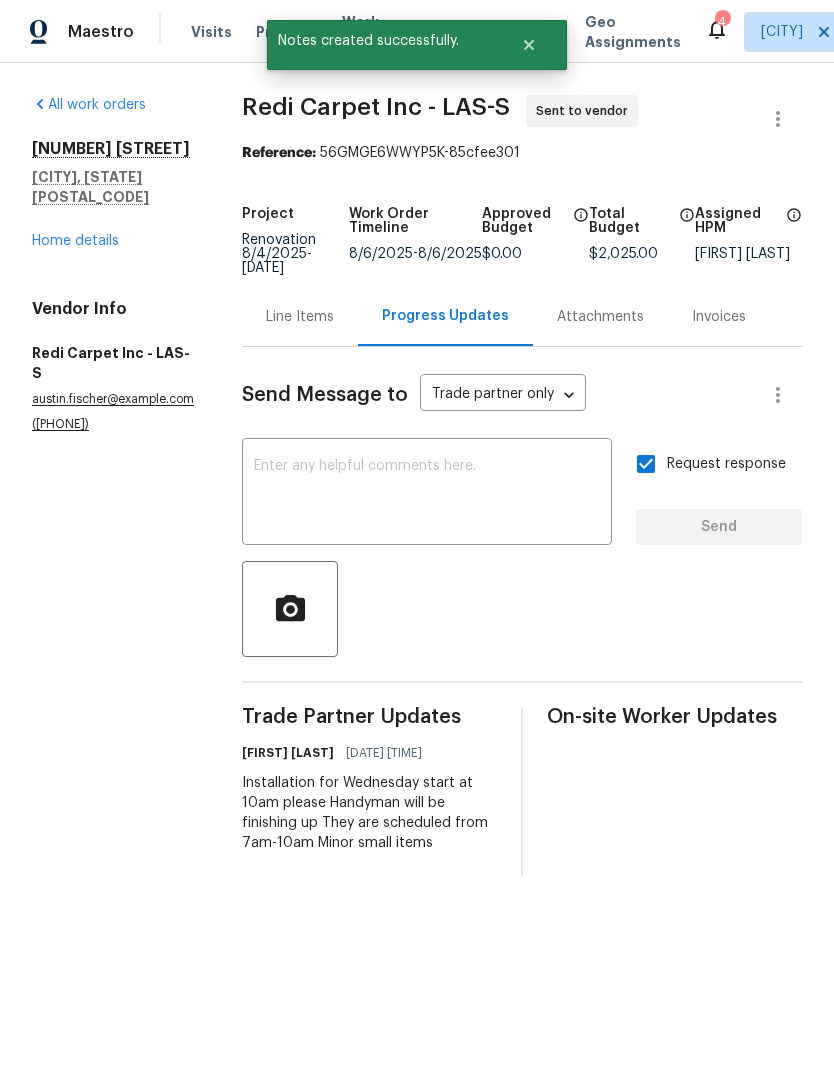 click on "[NUMBER] [STREET] [CITY], [STATE] [POSTAL_CODE] Home details" at bounding box center [113, 195] 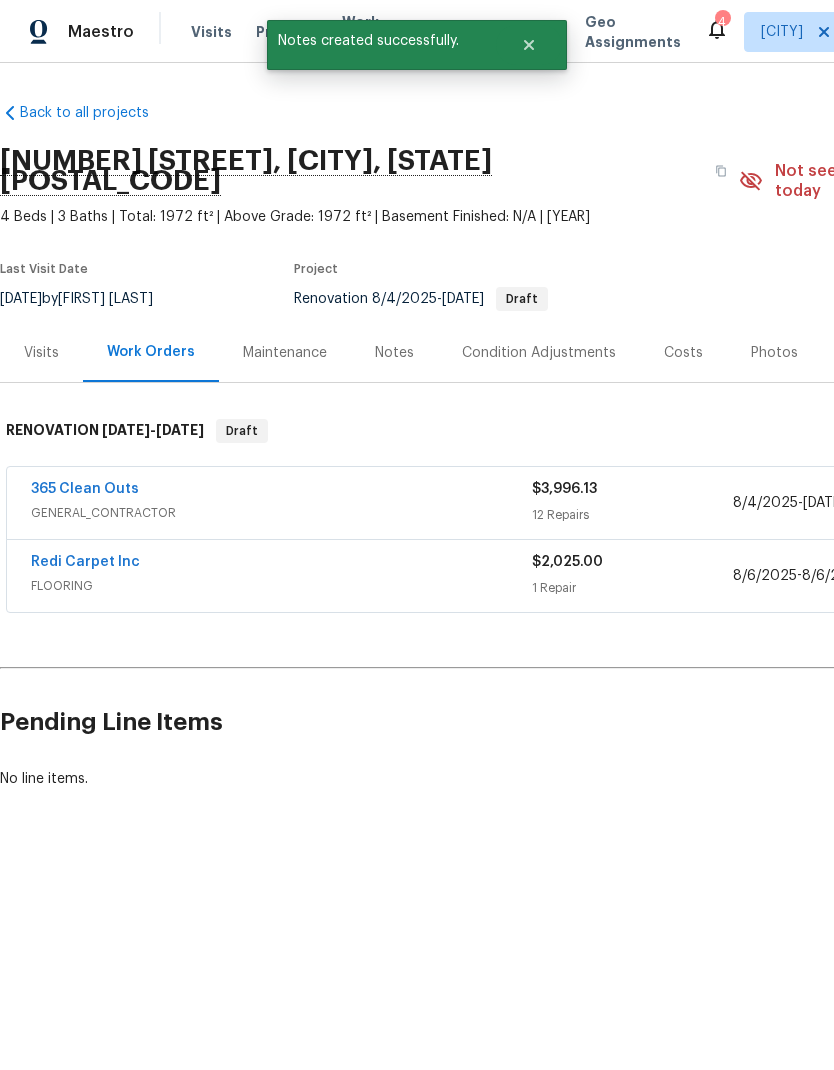 click on "Notes" at bounding box center (394, 353) 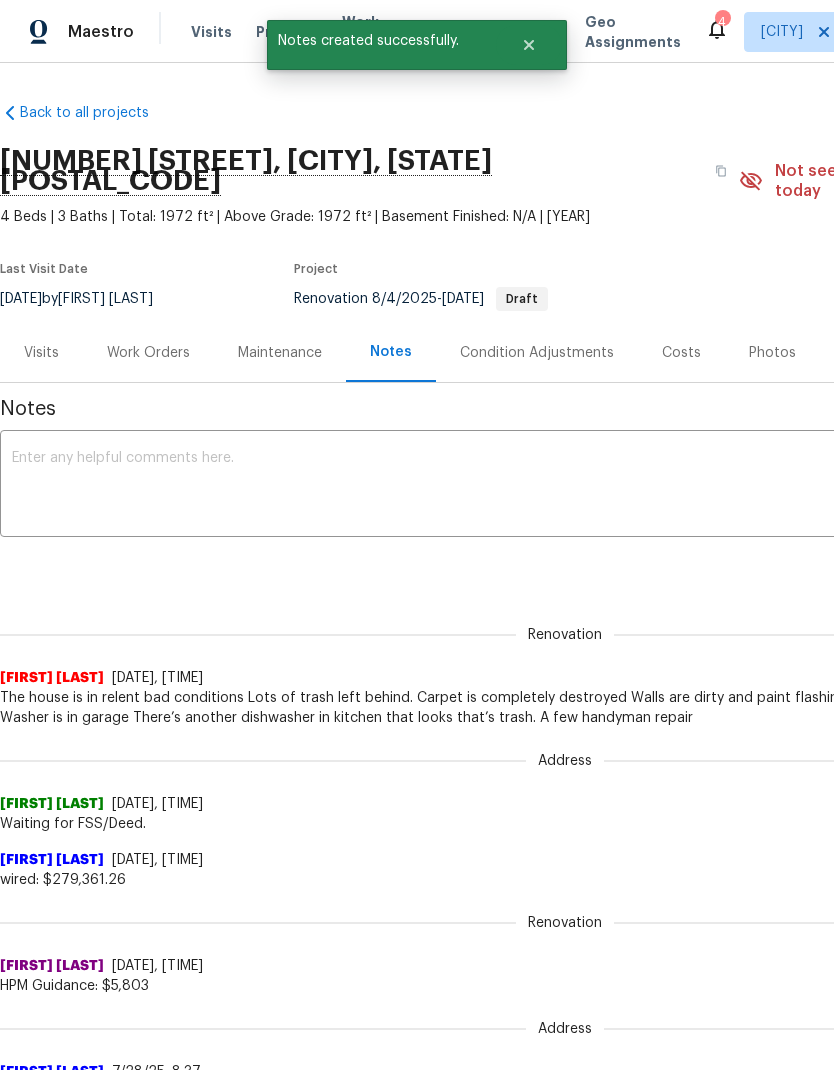 click at bounding box center [565, 486] 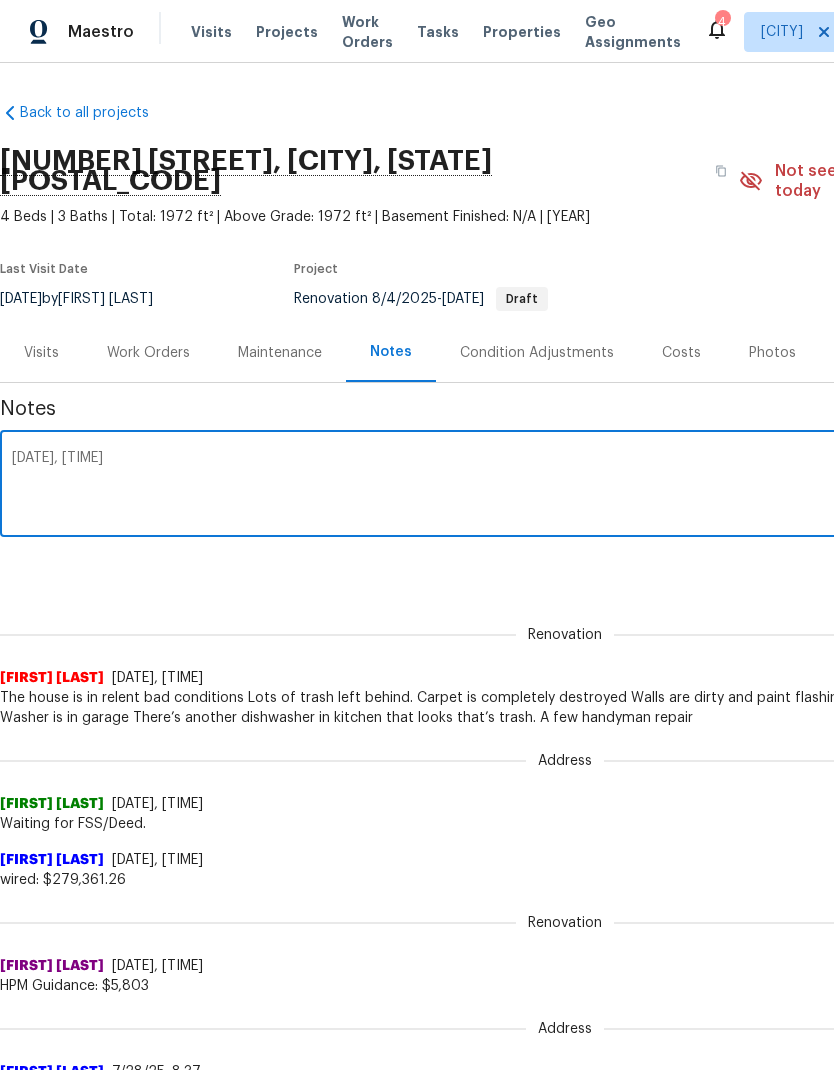 scroll, scrollTop: 14, scrollLeft: 0, axis: vertical 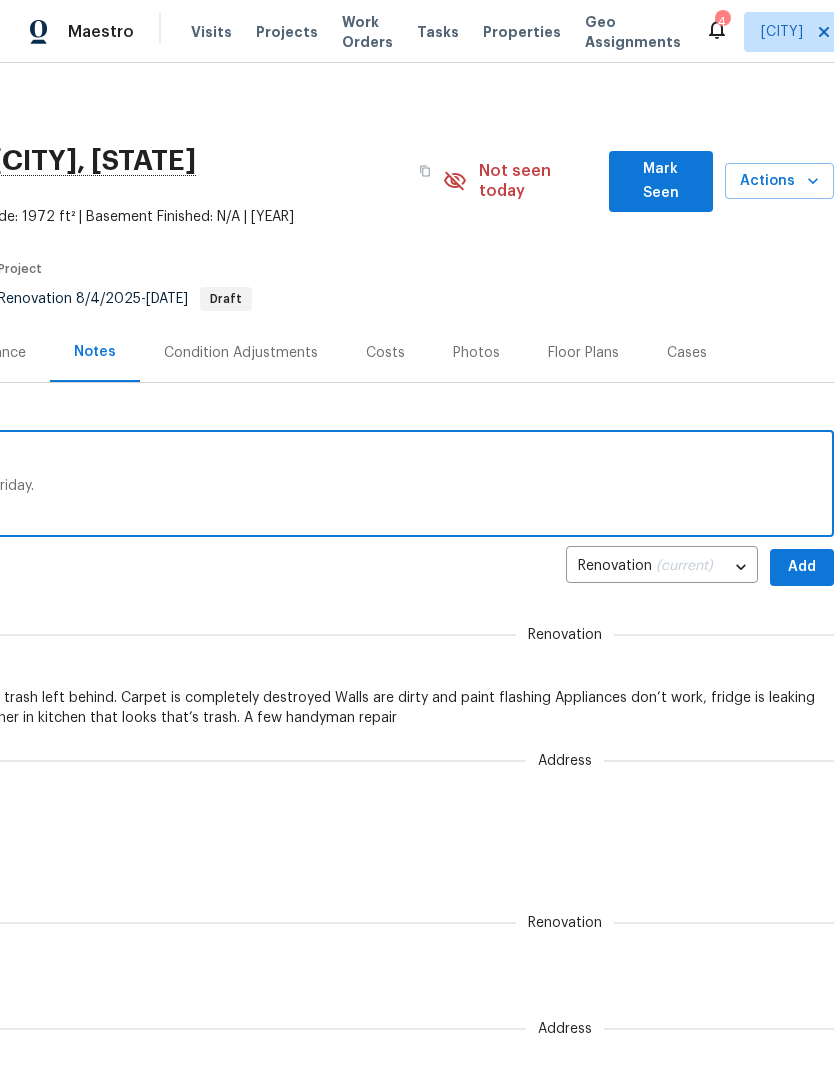 type on "365 schedule from Monday- Wednesday
Flooring Wednesday from 10am
Cleaners Thursday
I’ll stop watch Thursday and take photos Friday.
4 day Reno" 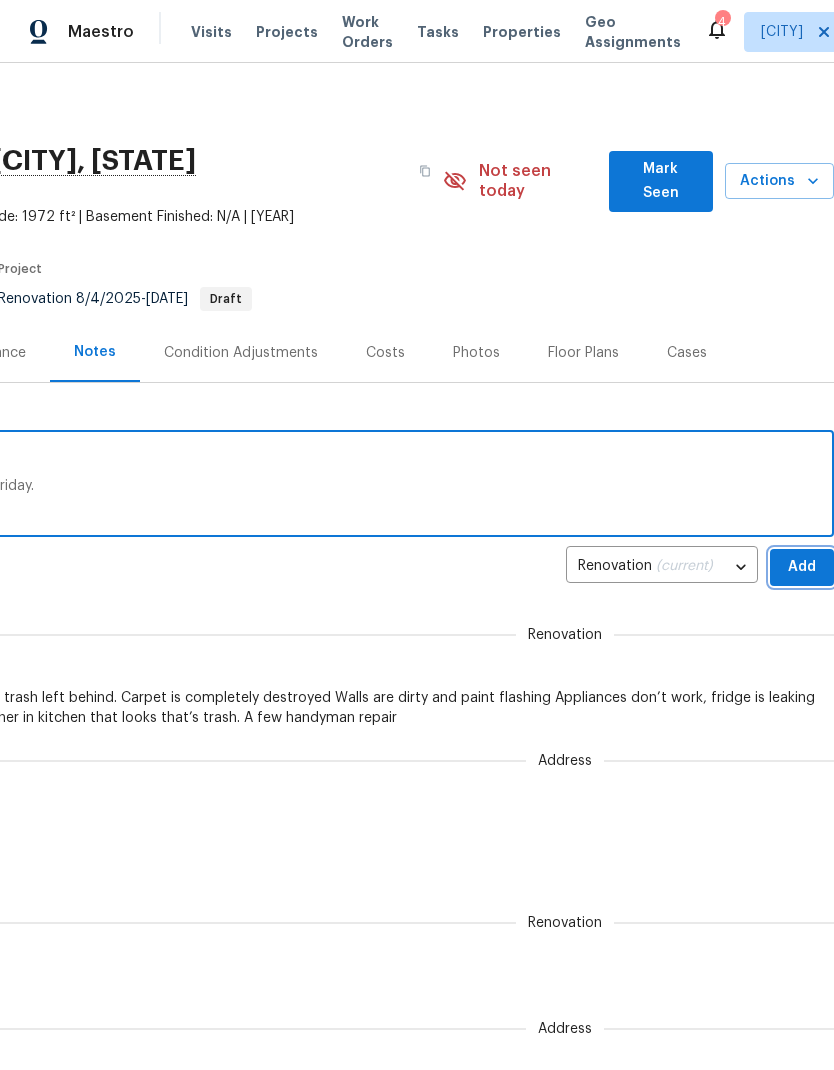 click on "Add" at bounding box center (802, 567) 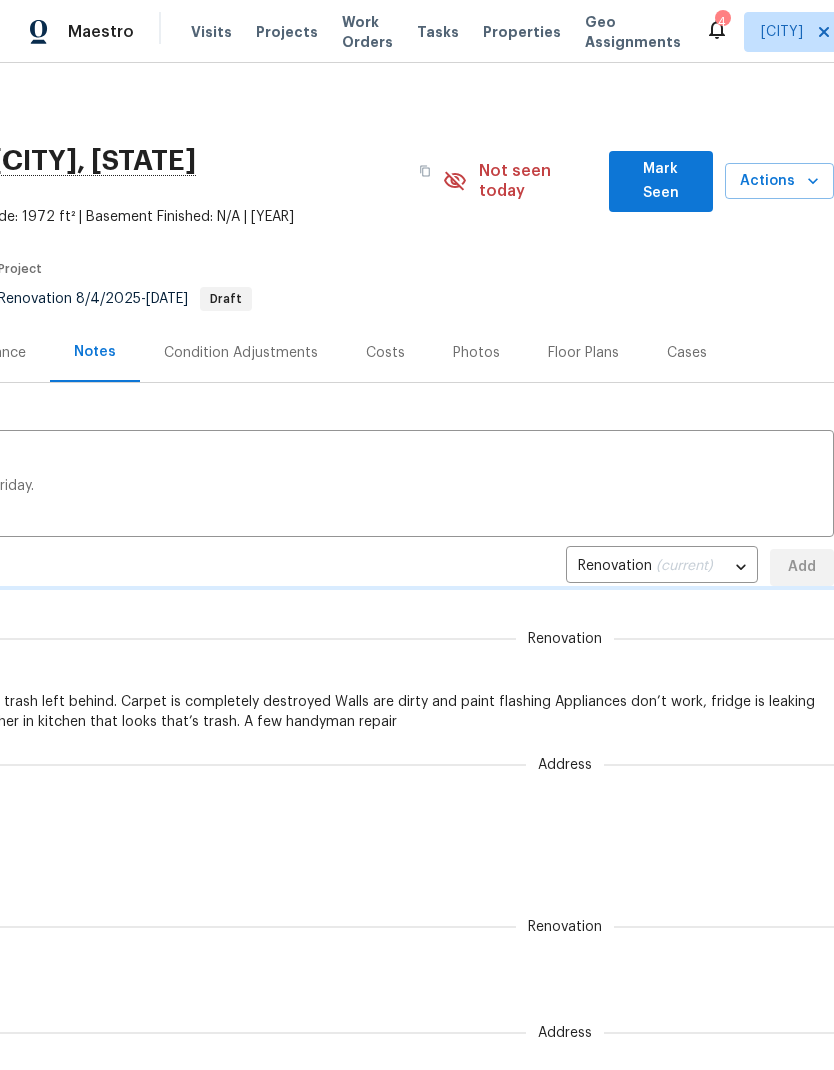 click on "Renovation   (current) fe674b57-d496-438b-ba83-241f39b00c23 ​ Add" at bounding box center [269, 567] 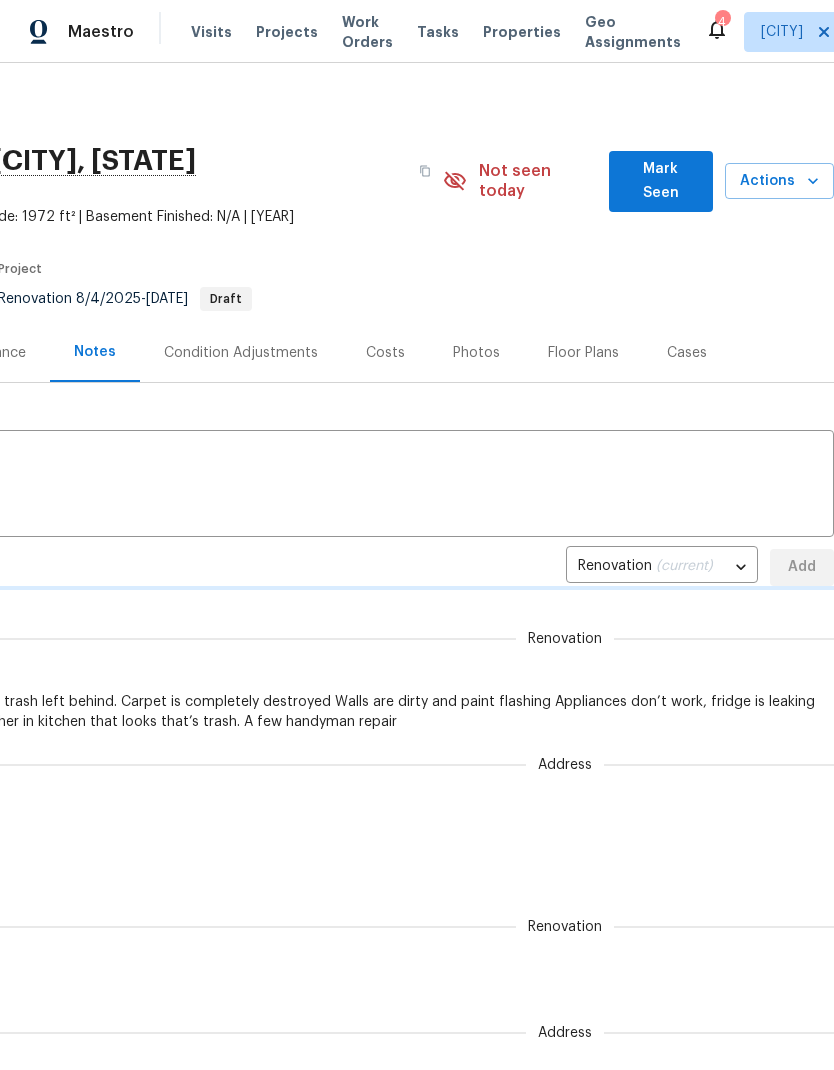 scroll, scrollTop: 0, scrollLeft: 0, axis: both 